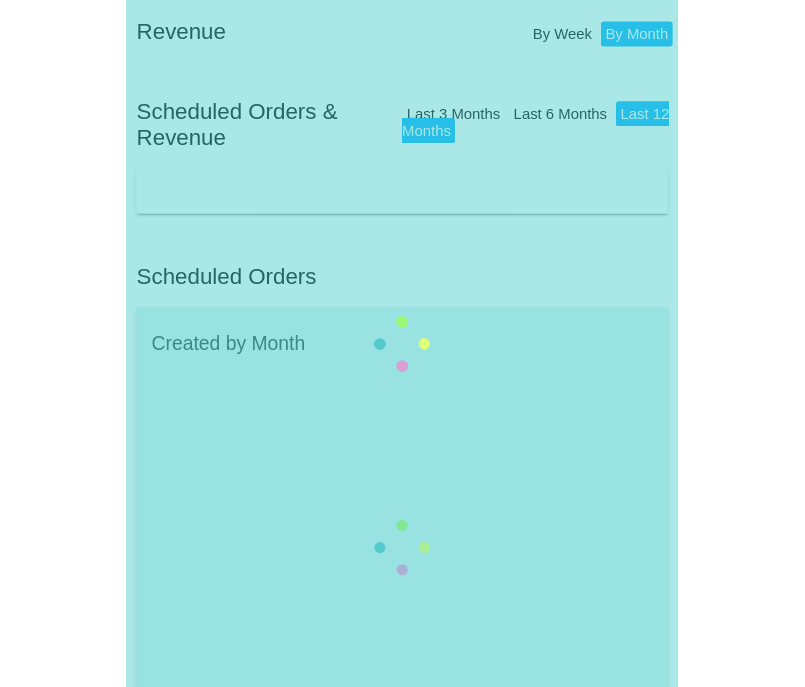 scroll, scrollTop: 0, scrollLeft: 0, axis: both 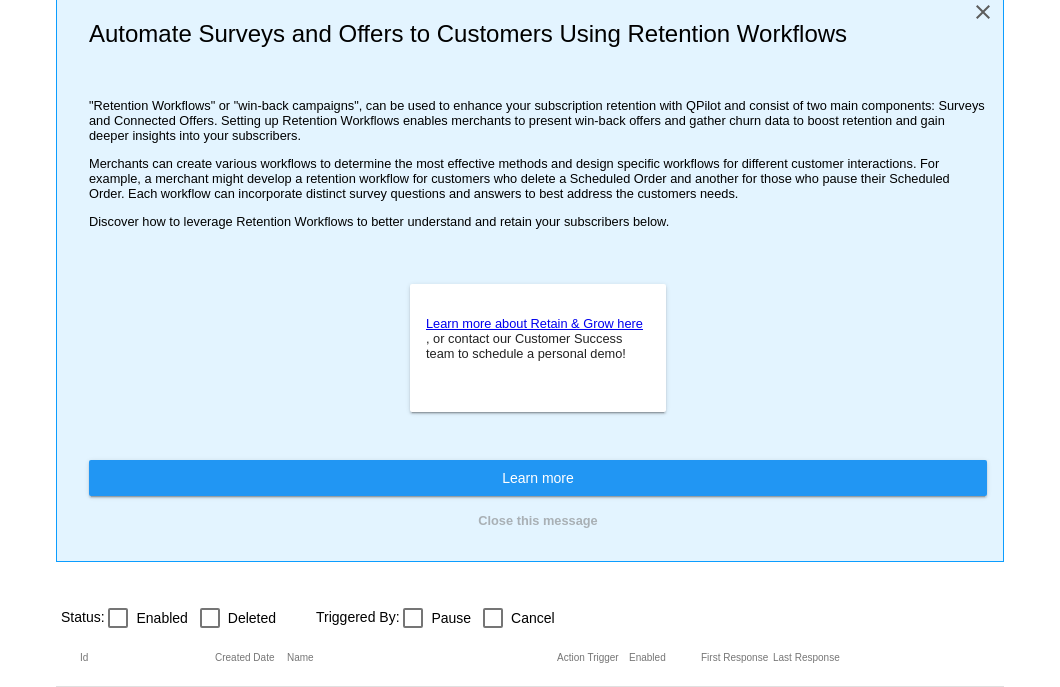 click on "close" 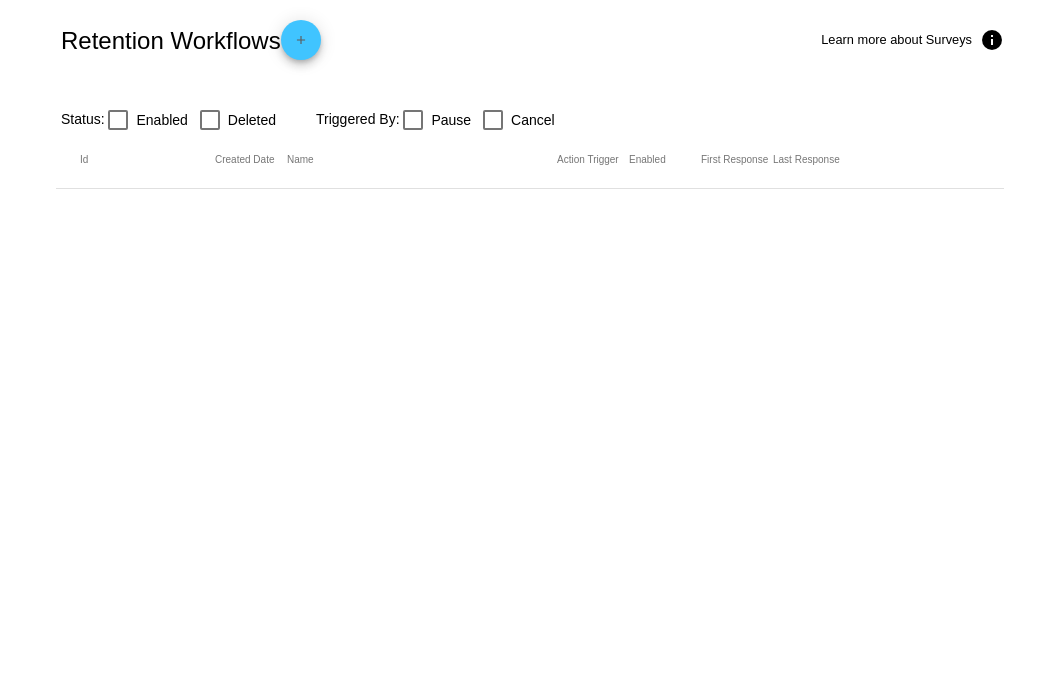 click on "add" 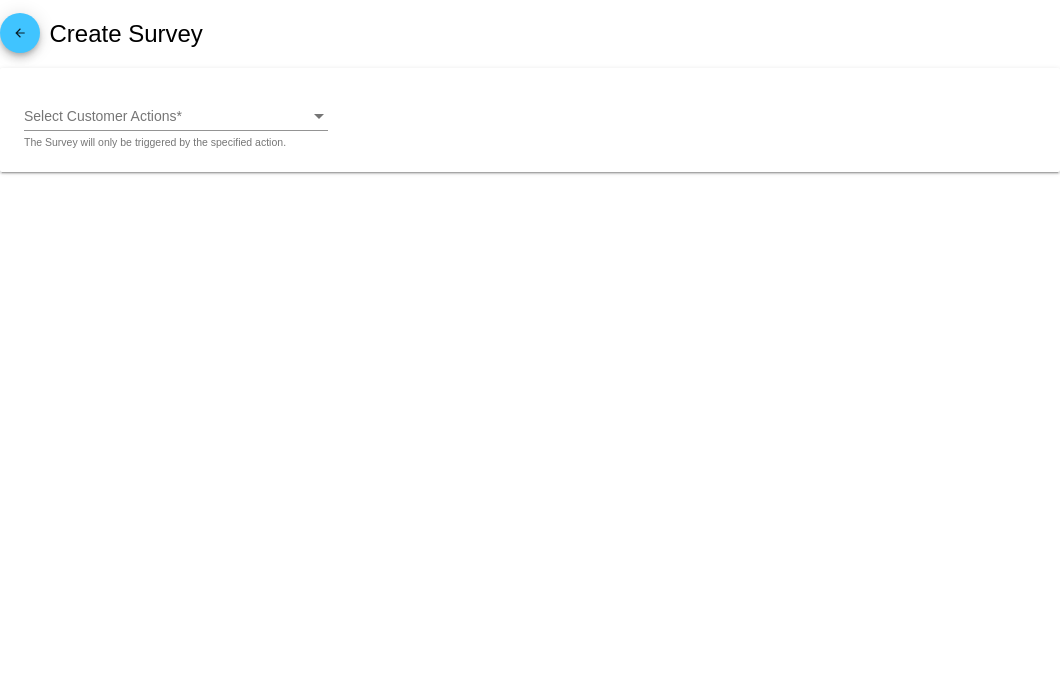 click on "Select Customer Actions" at bounding box center [100, 116] 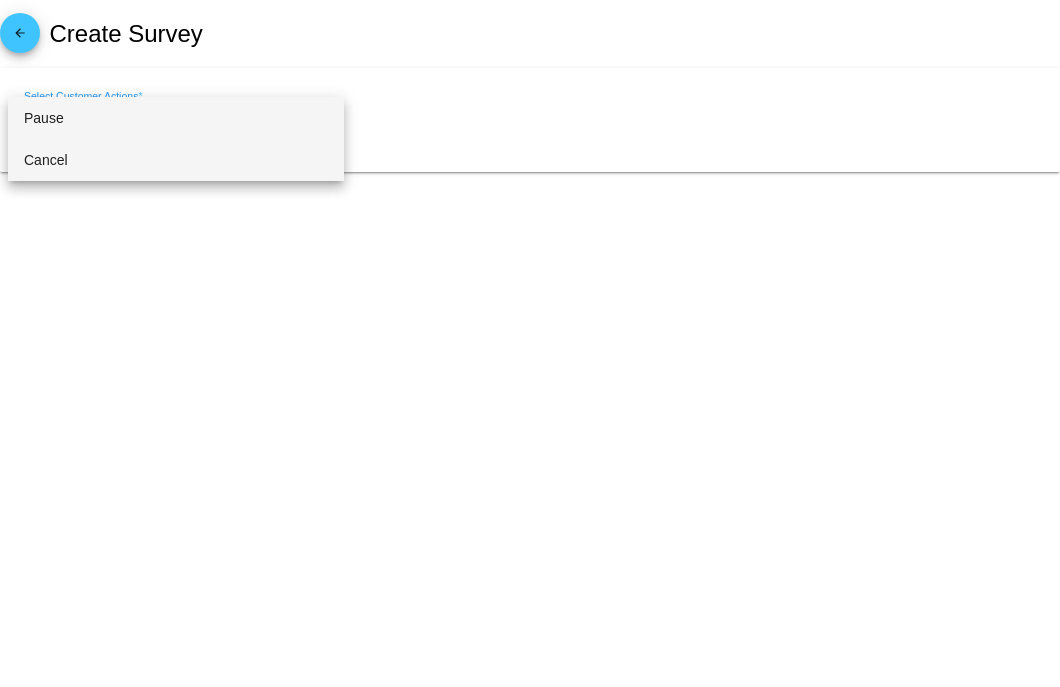 click on "Cancel" at bounding box center (176, 160) 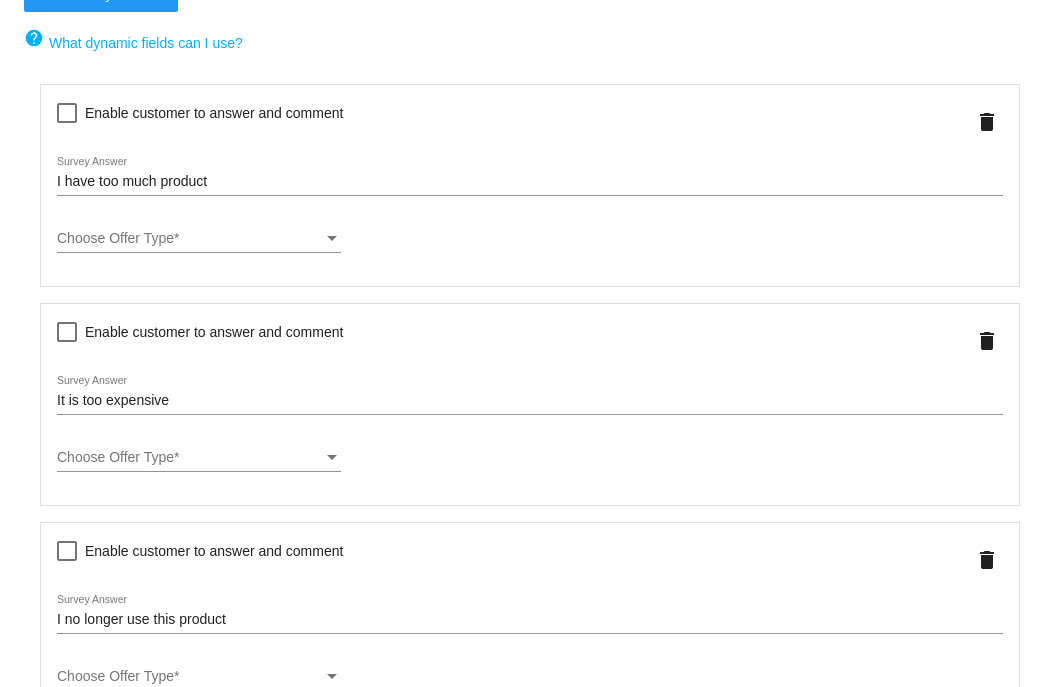 scroll, scrollTop: 388, scrollLeft: 0, axis: vertical 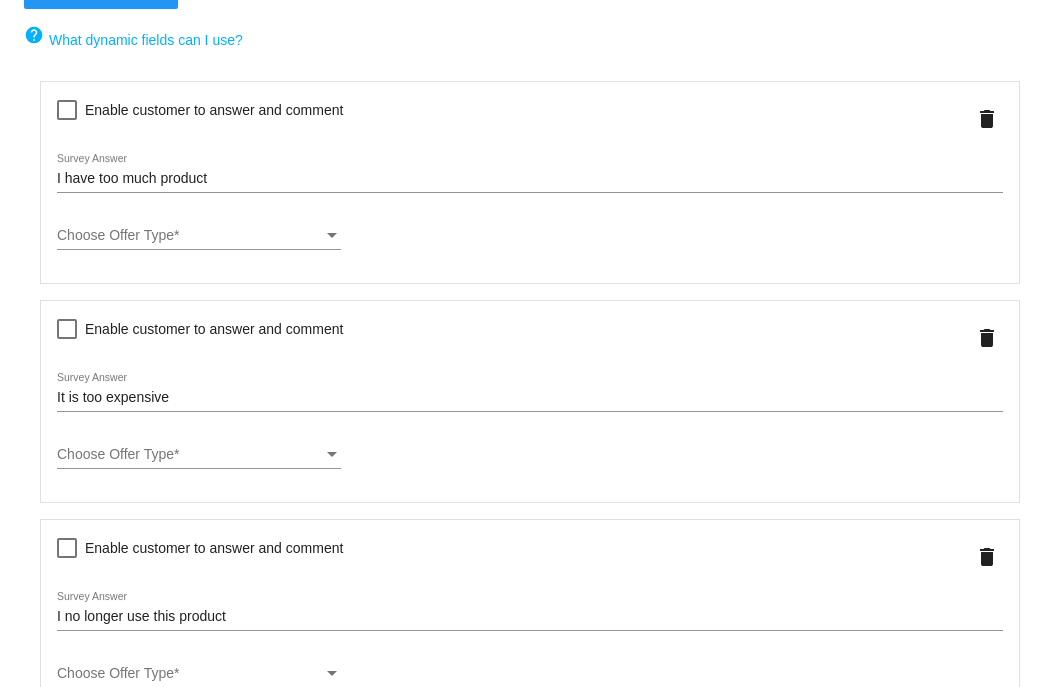 click on "Choose Offer Type" at bounding box center [190, 236] 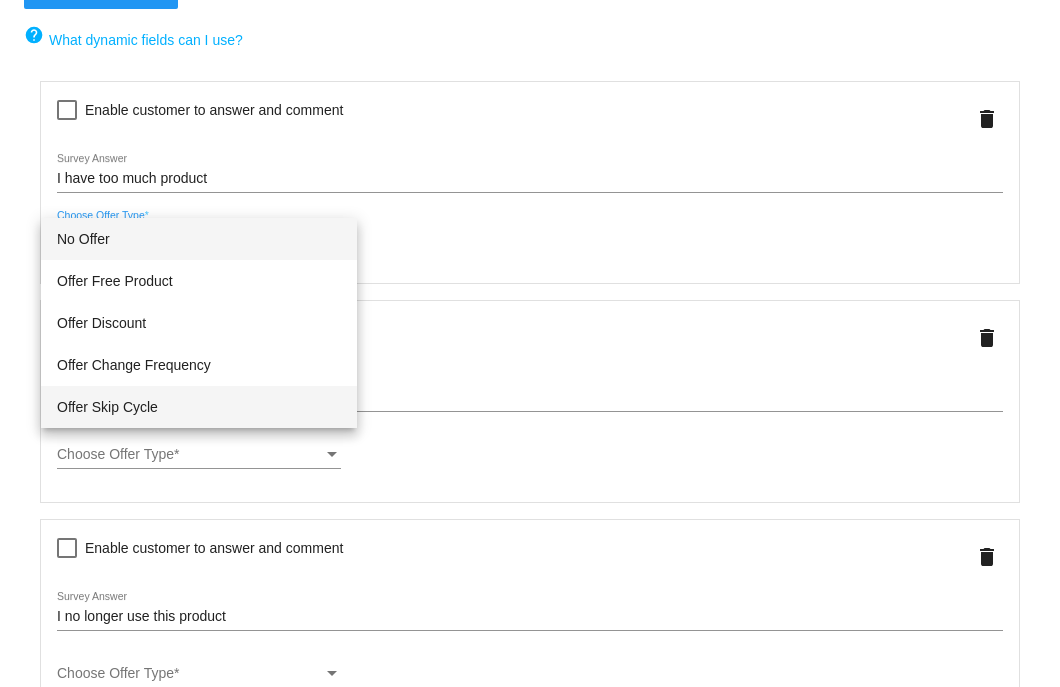 click on "Offer Skip Cycle" at bounding box center [199, 407] 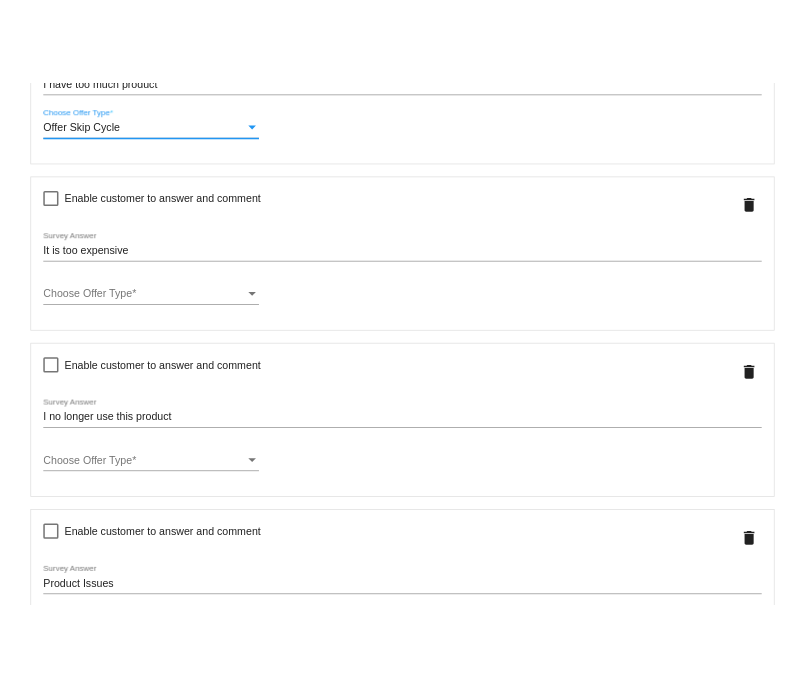 scroll, scrollTop: 578, scrollLeft: 0, axis: vertical 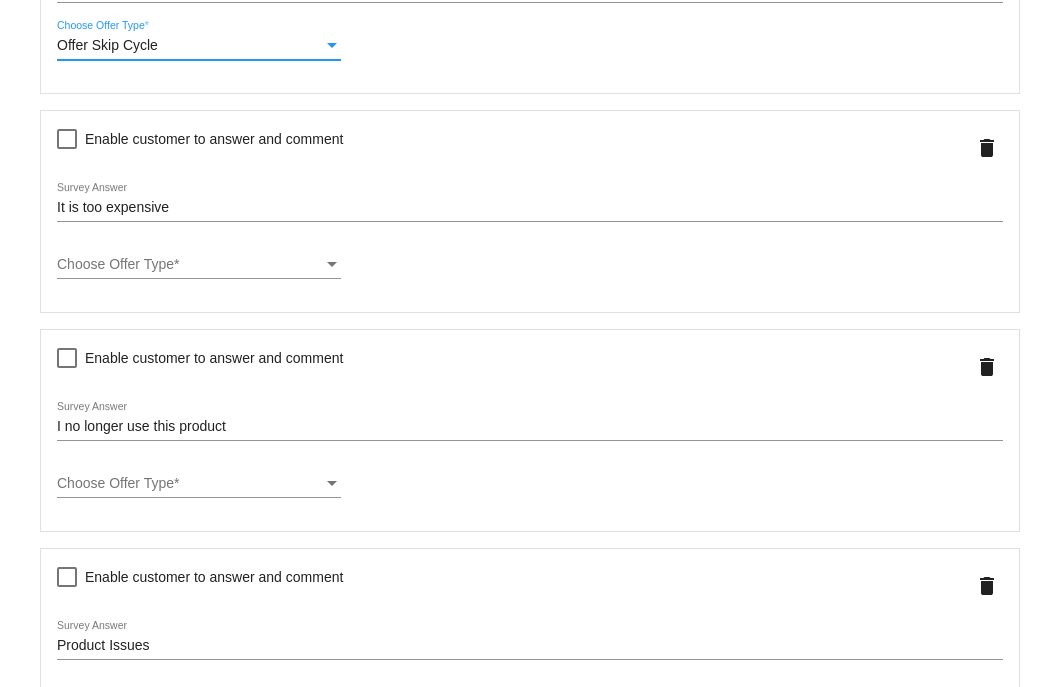 click on "Choose Offer Type" at bounding box center (115, 264) 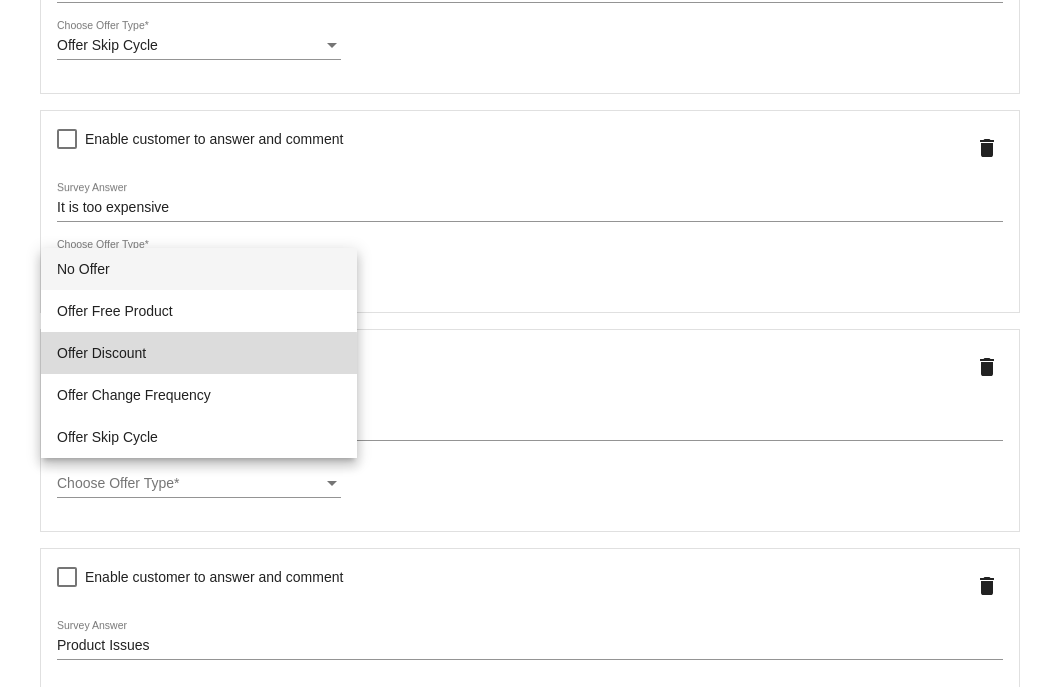 click on "Offer Discount" at bounding box center [199, 353] 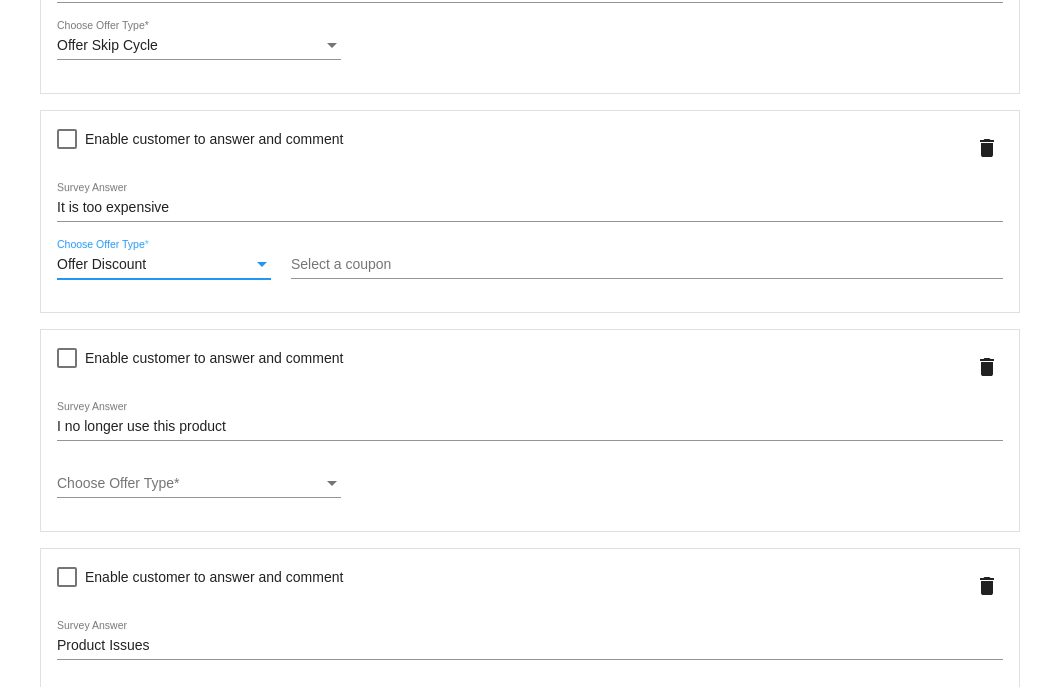click on "Offer Discount" at bounding box center [155, 265] 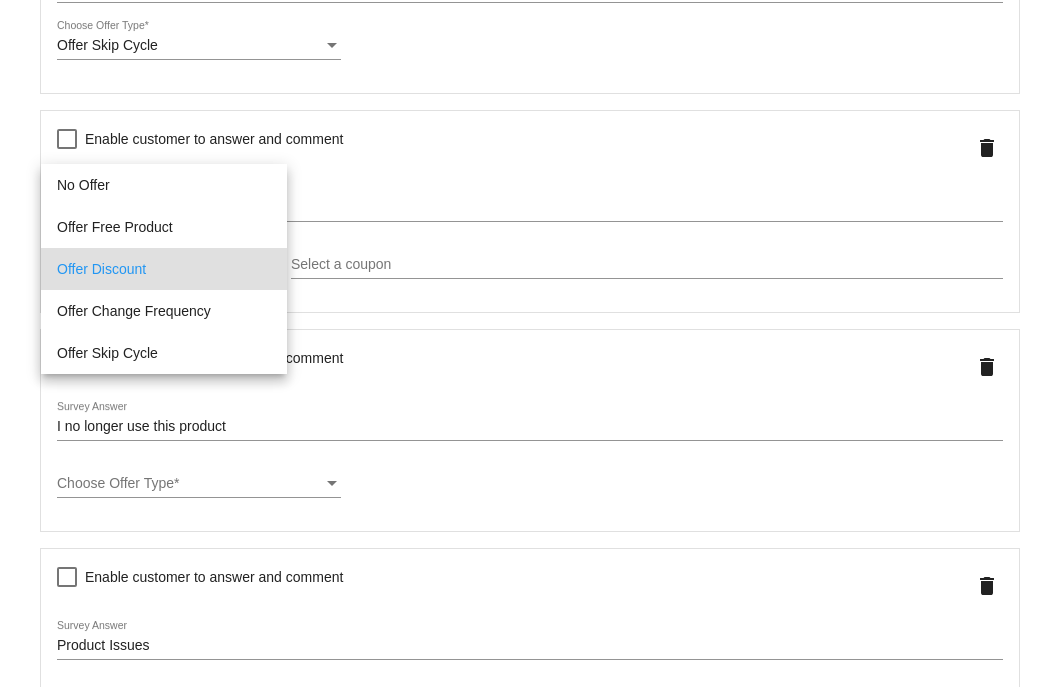 click at bounding box center (530, 343) 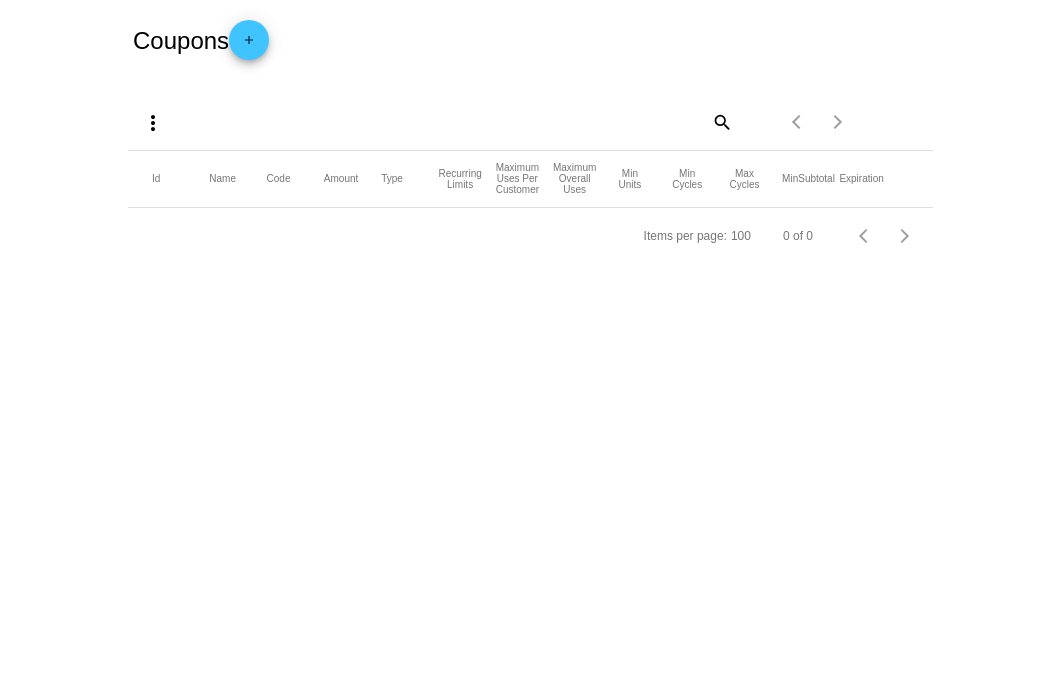 scroll, scrollTop: 0, scrollLeft: 0, axis: both 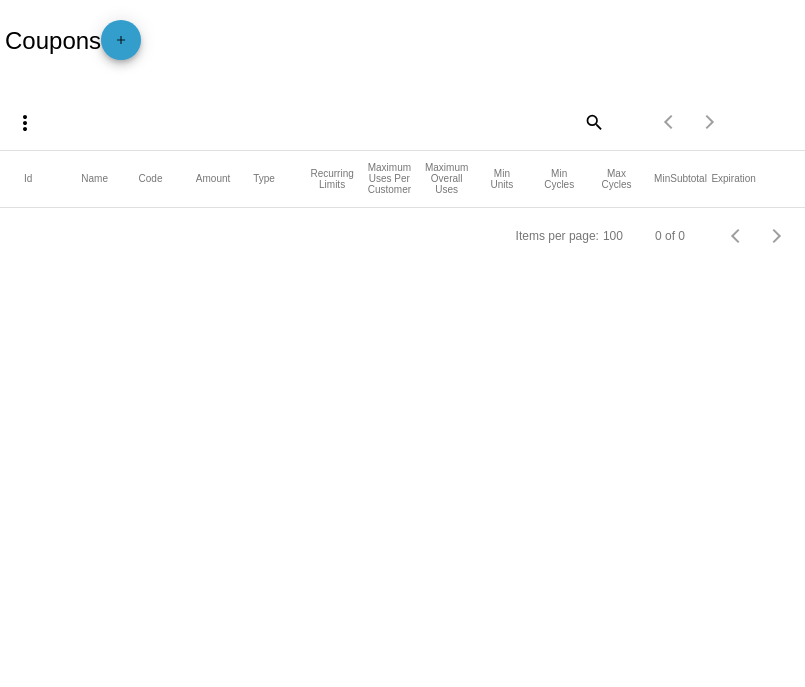 click on "add" 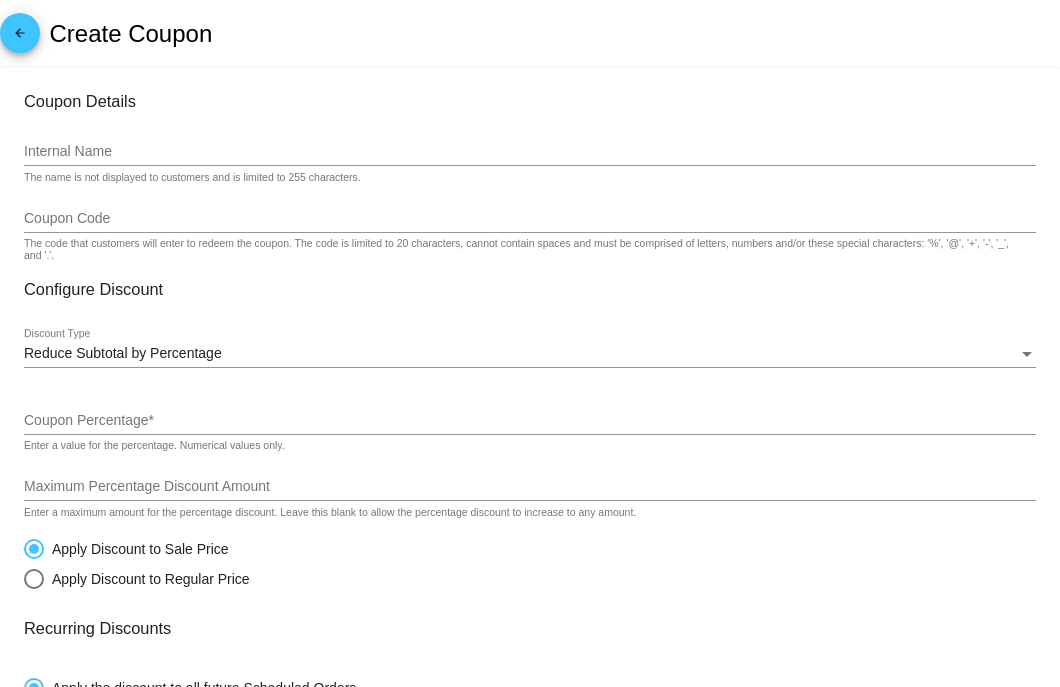 click on "Internal Name" at bounding box center [530, 152] 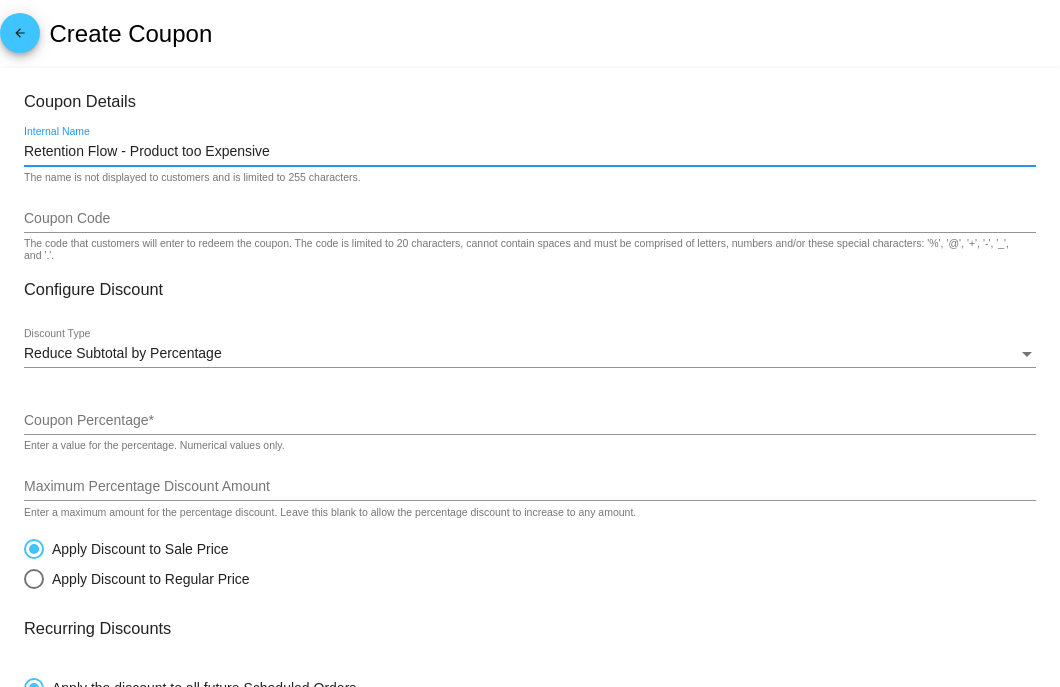 type on "Retention Flow - Product too Expensive" 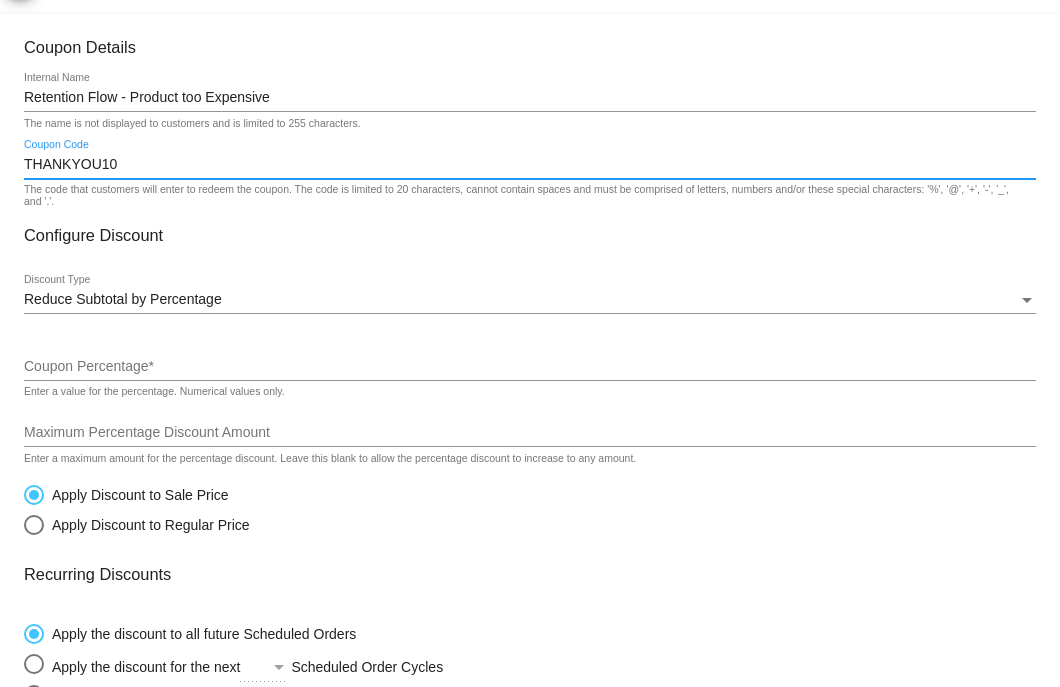scroll, scrollTop: 75, scrollLeft: 0, axis: vertical 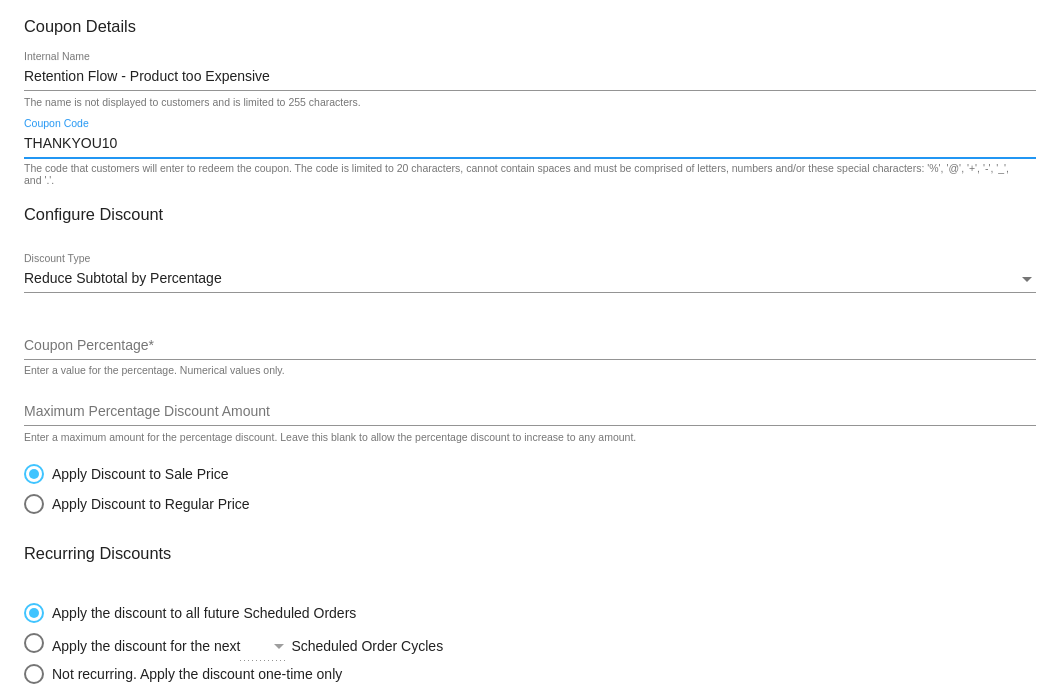type on "THANKYOU10" 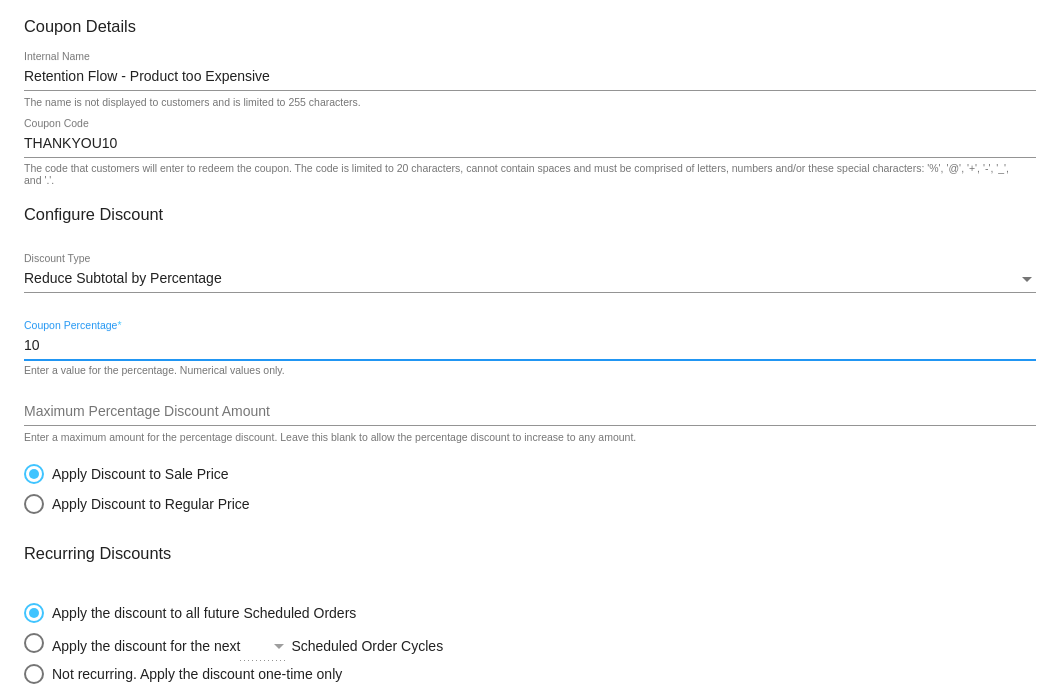 type on "10" 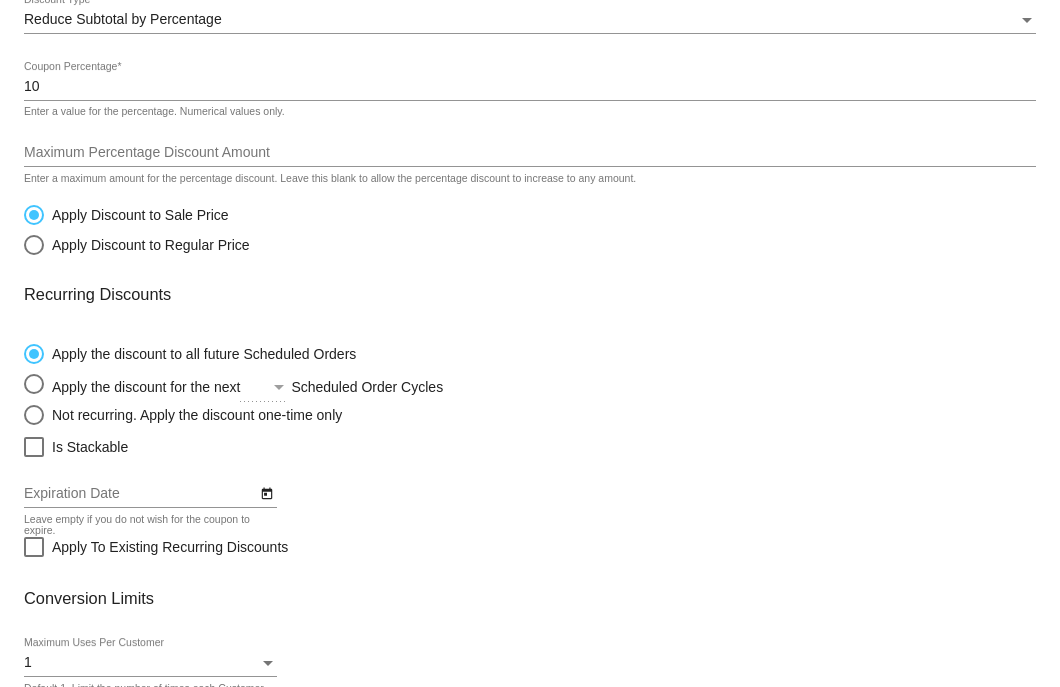 scroll, scrollTop: 335, scrollLeft: 0, axis: vertical 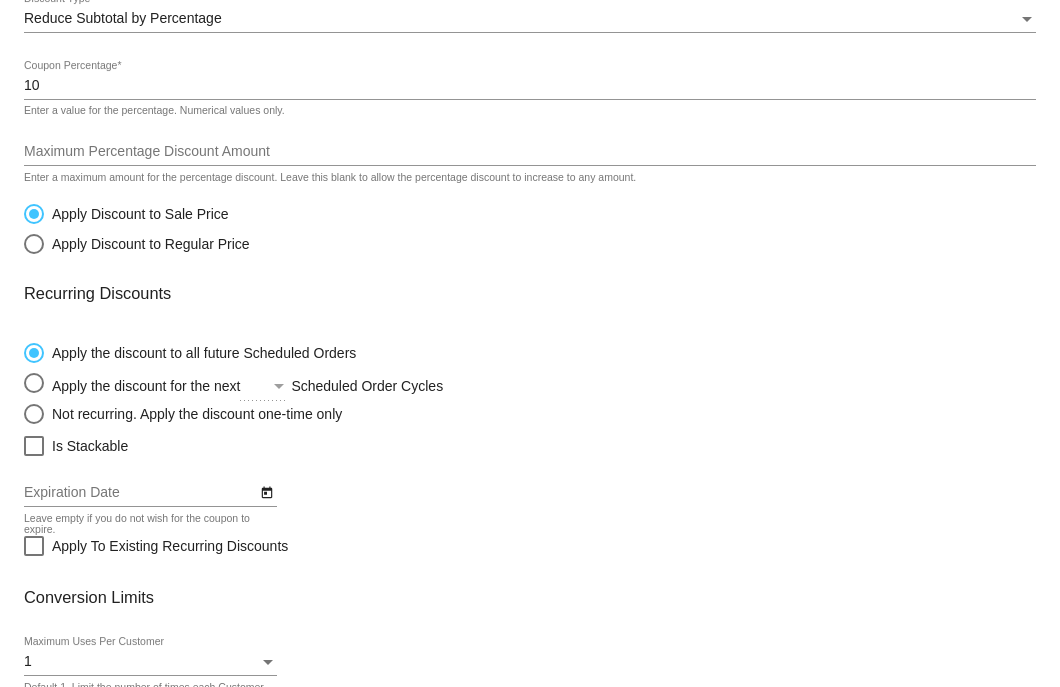 click at bounding box center (34, 414) 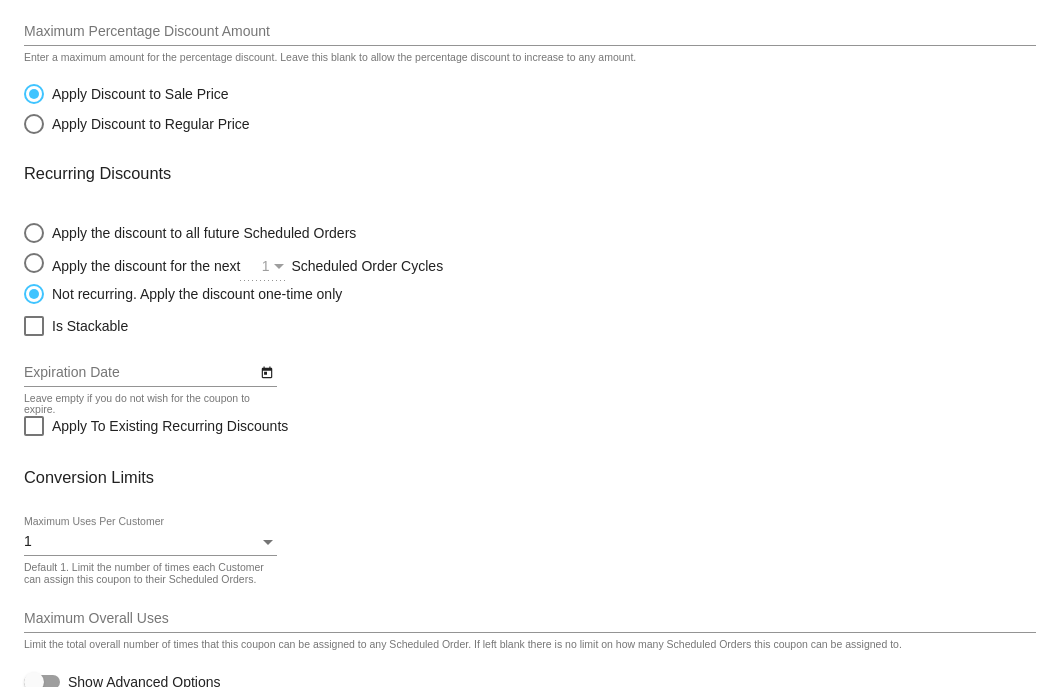 scroll, scrollTop: 457, scrollLeft: 0, axis: vertical 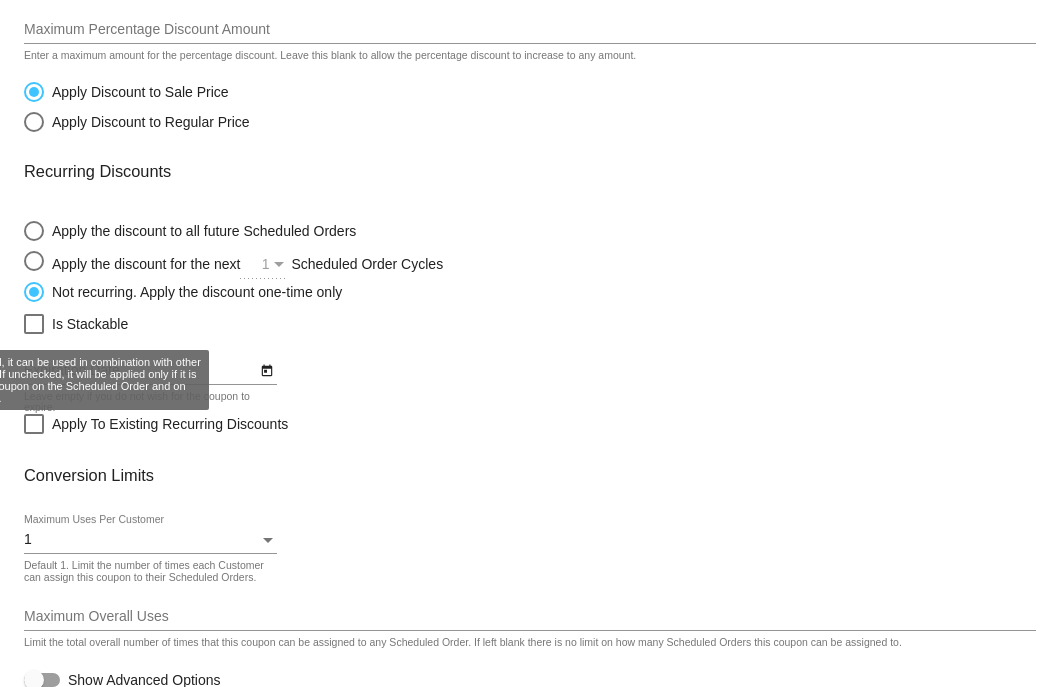 click at bounding box center [34, 324] 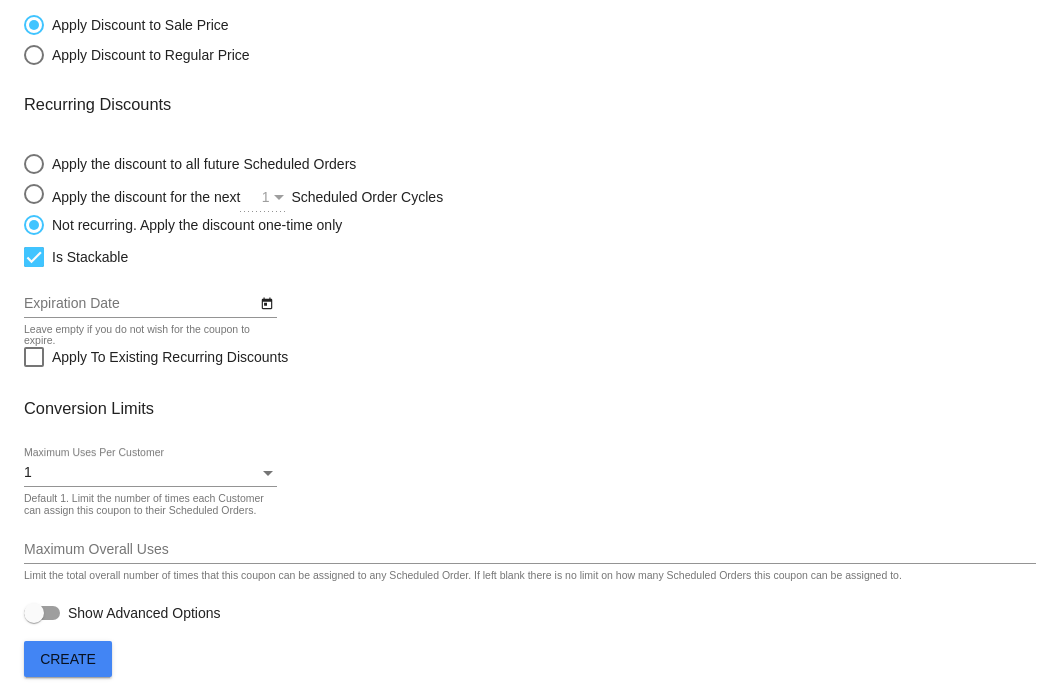 scroll, scrollTop: 546, scrollLeft: 0, axis: vertical 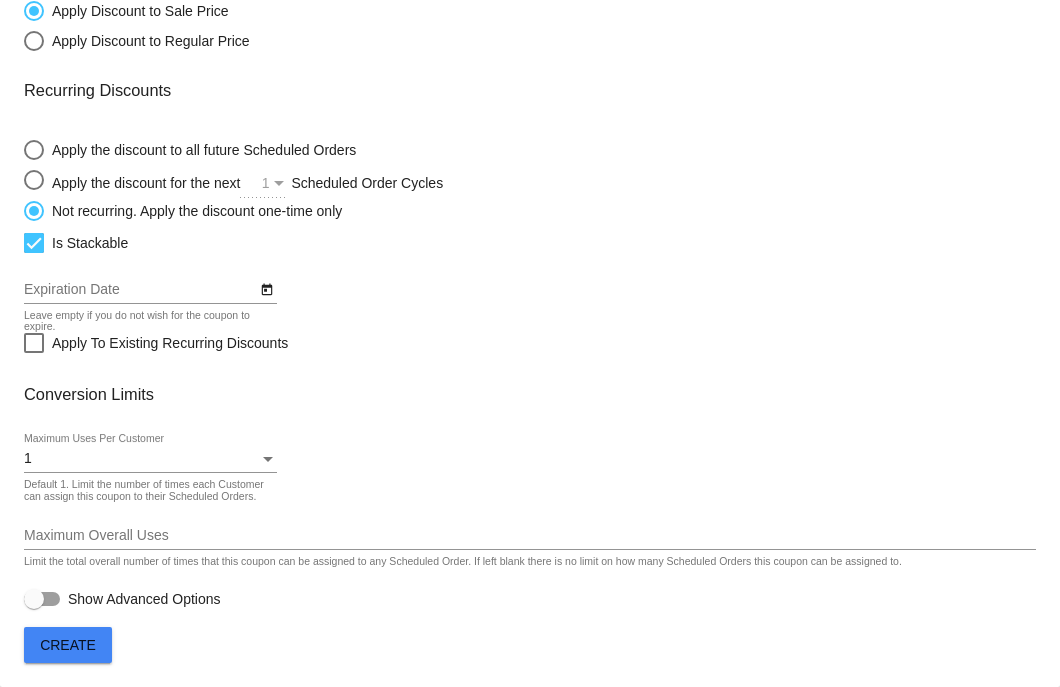 click on "Create" 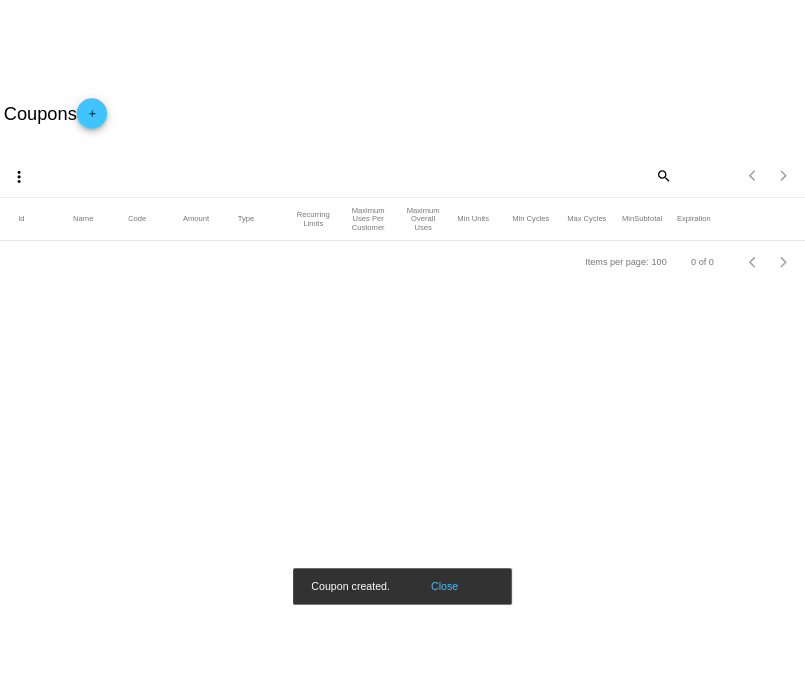 scroll, scrollTop: 0, scrollLeft: 0, axis: both 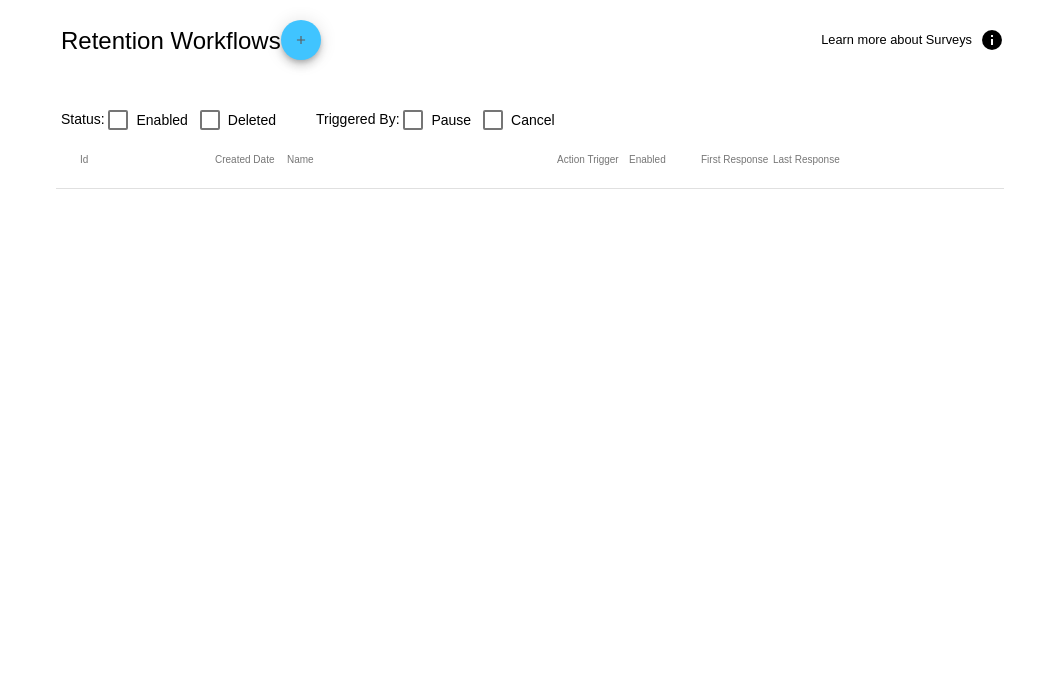 click on "add" 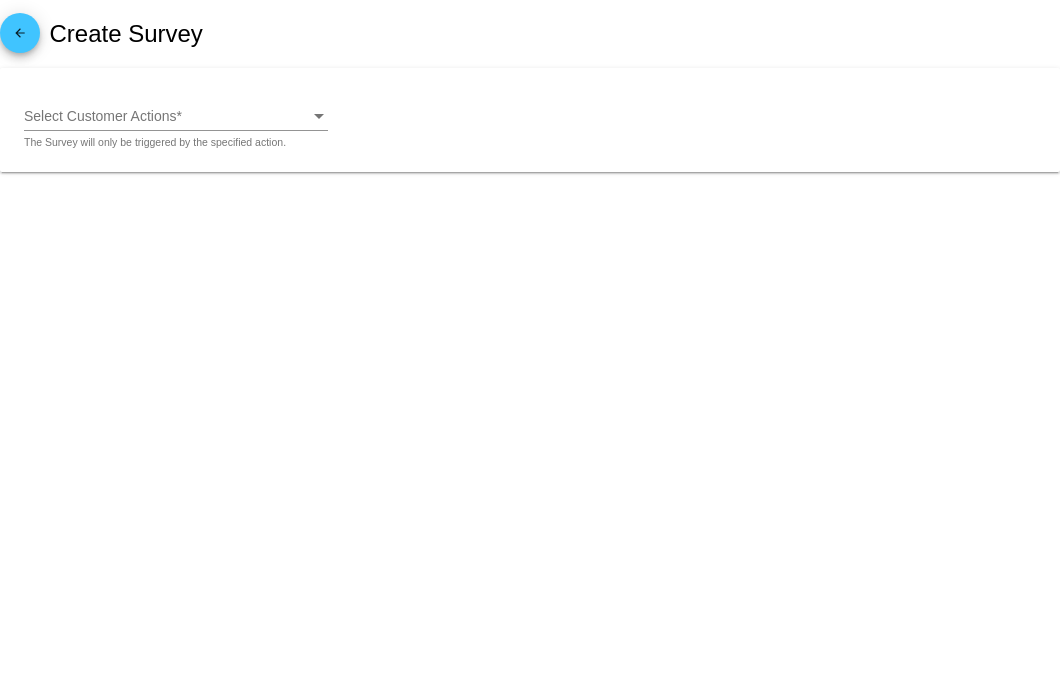 click on "Select Customer Actions" at bounding box center [167, 117] 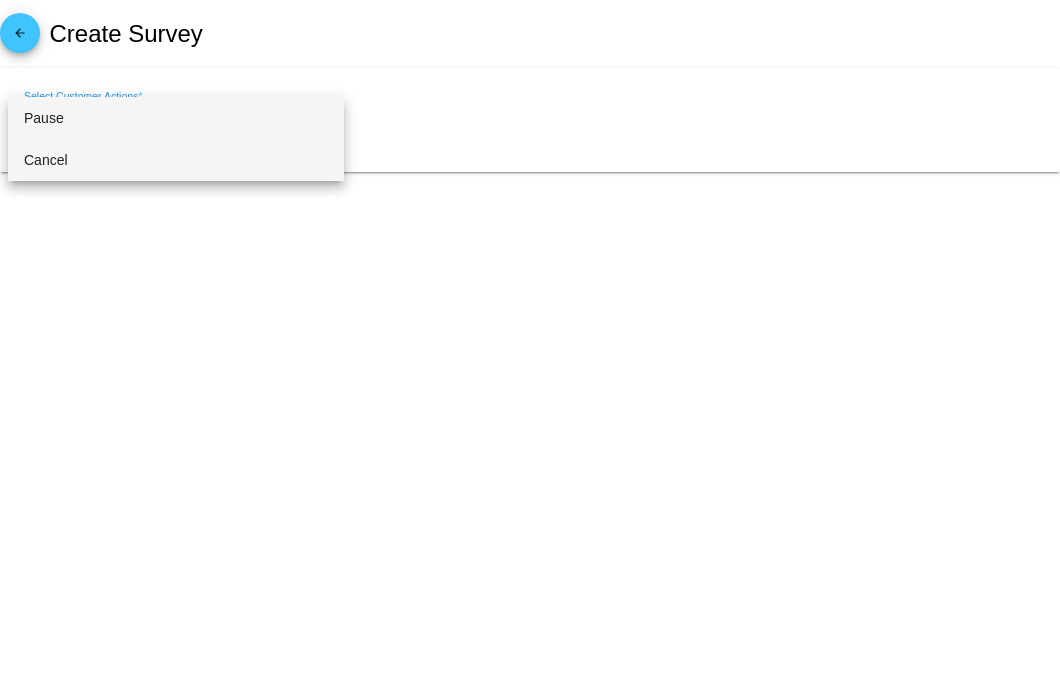 click on "Cancel" at bounding box center [176, 160] 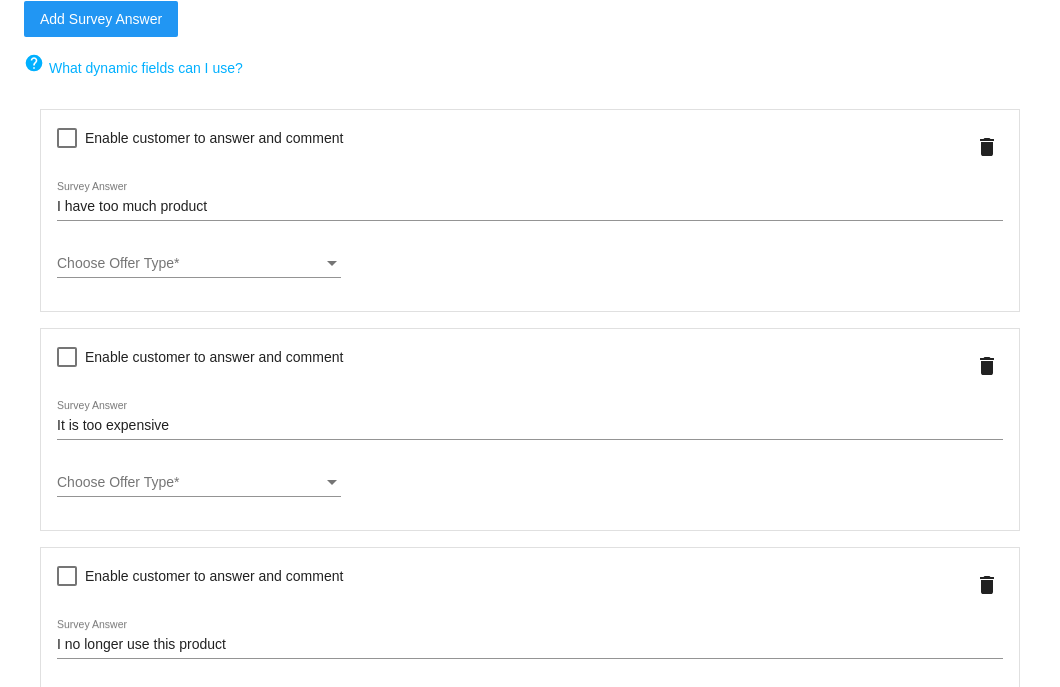 scroll, scrollTop: 366, scrollLeft: 0, axis: vertical 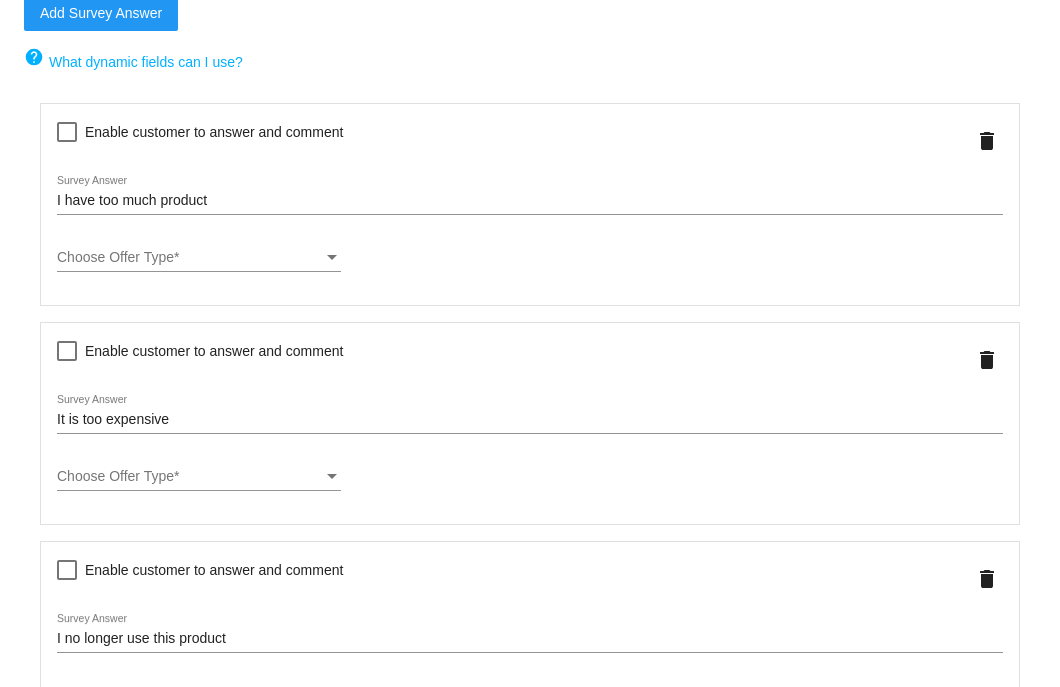 click on "Choose Offer Type" at bounding box center (190, 258) 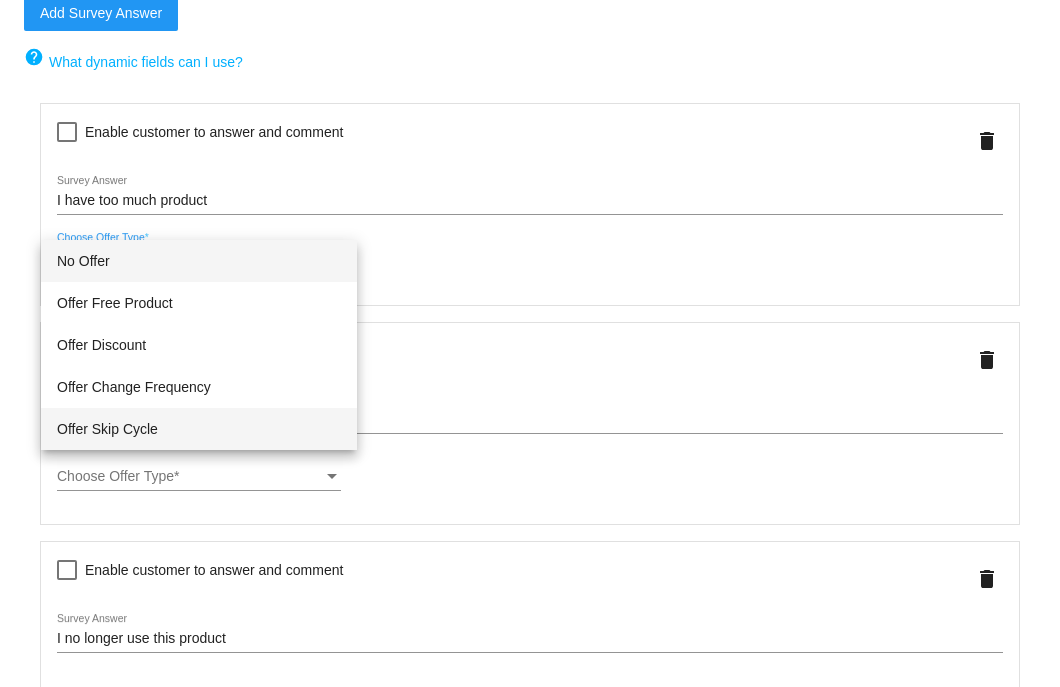 click on "Offer Skip Cycle" at bounding box center [199, 429] 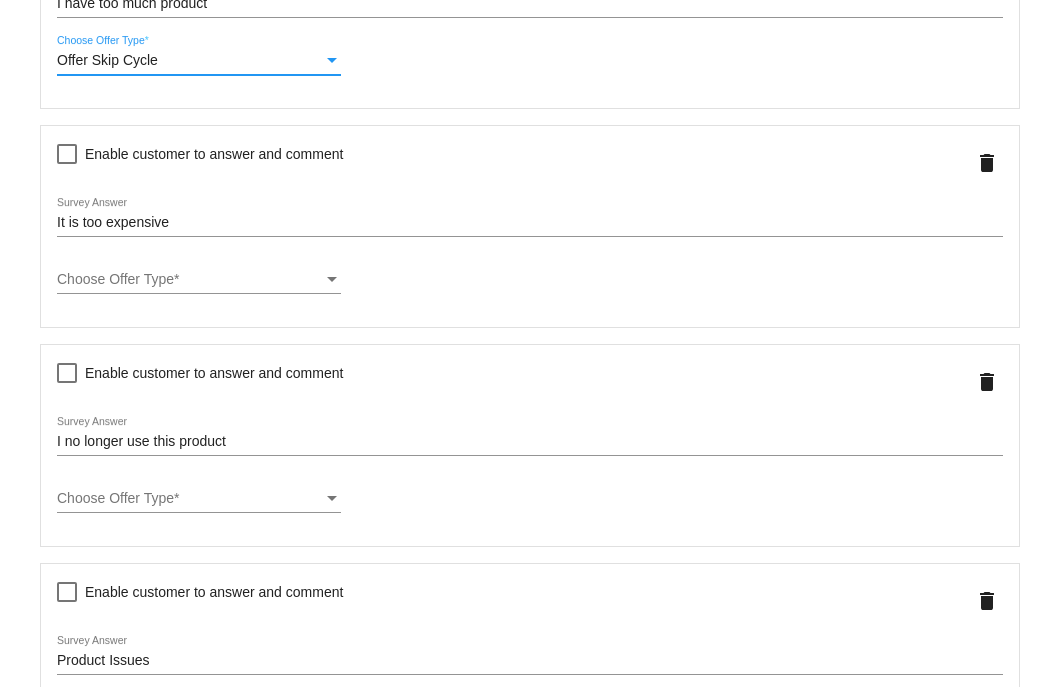 scroll, scrollTop: 564, scrollLeft: 0, axis: vertical 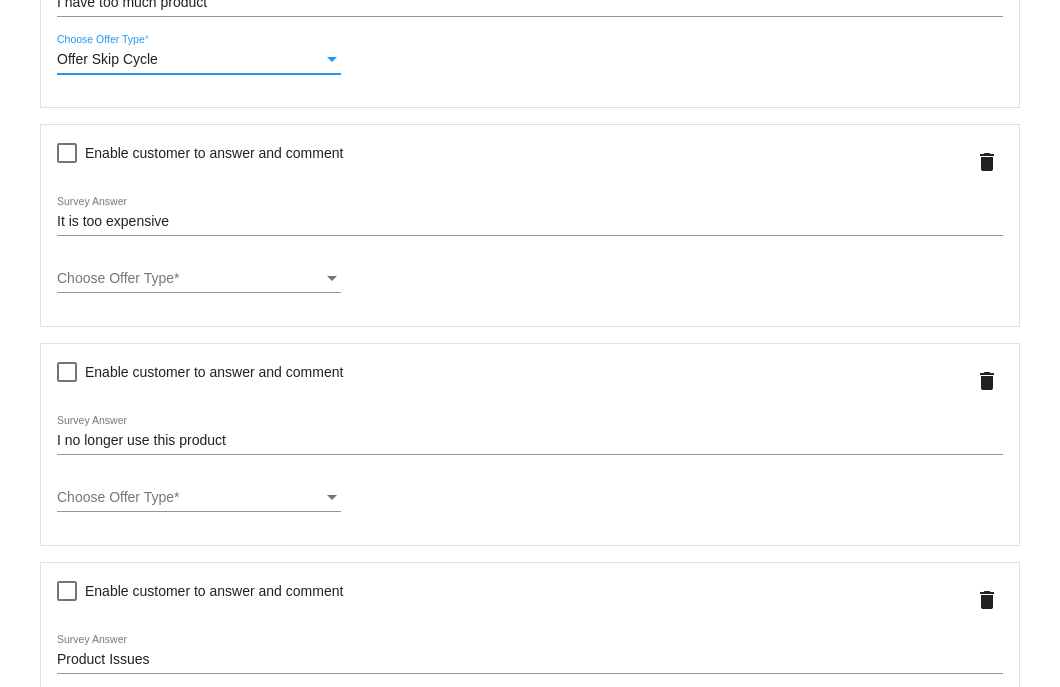 click on "Choose Offer Type" at bounding box center [190, 279] 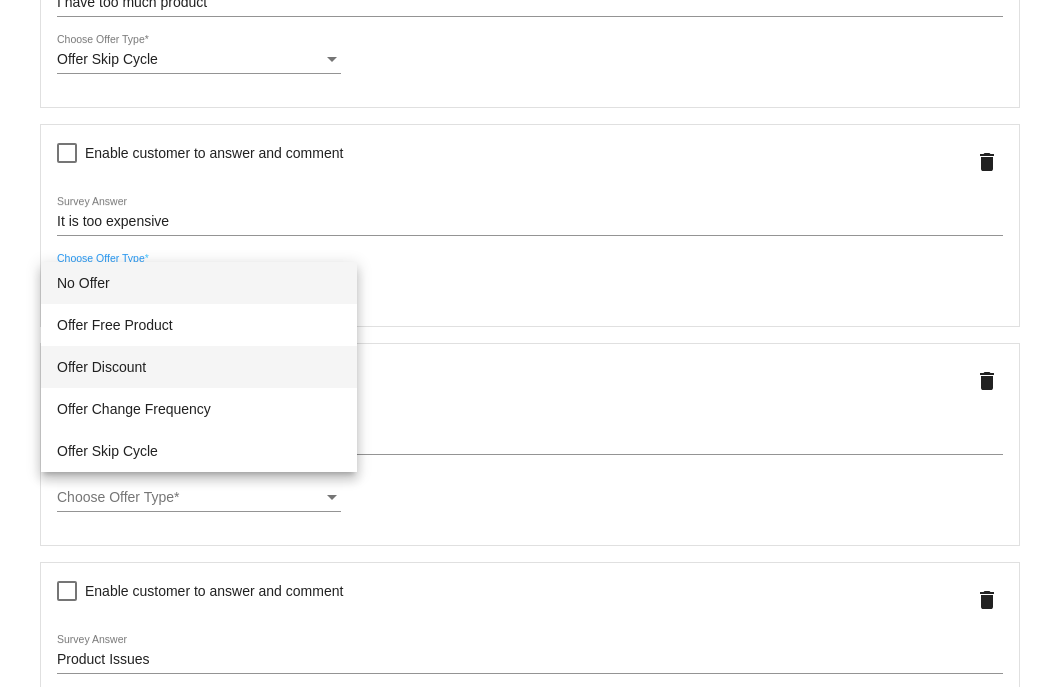 click on "Offer Discount" at bounding box center (199, 367) 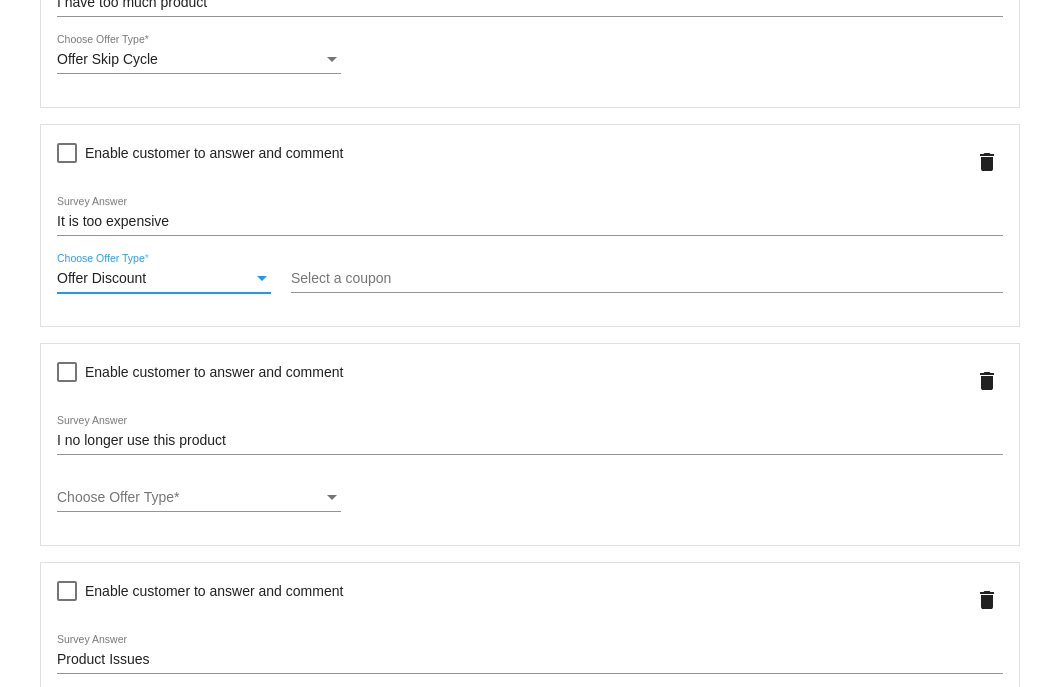 click on "Select a coupon" at bounding box center [647, 279] 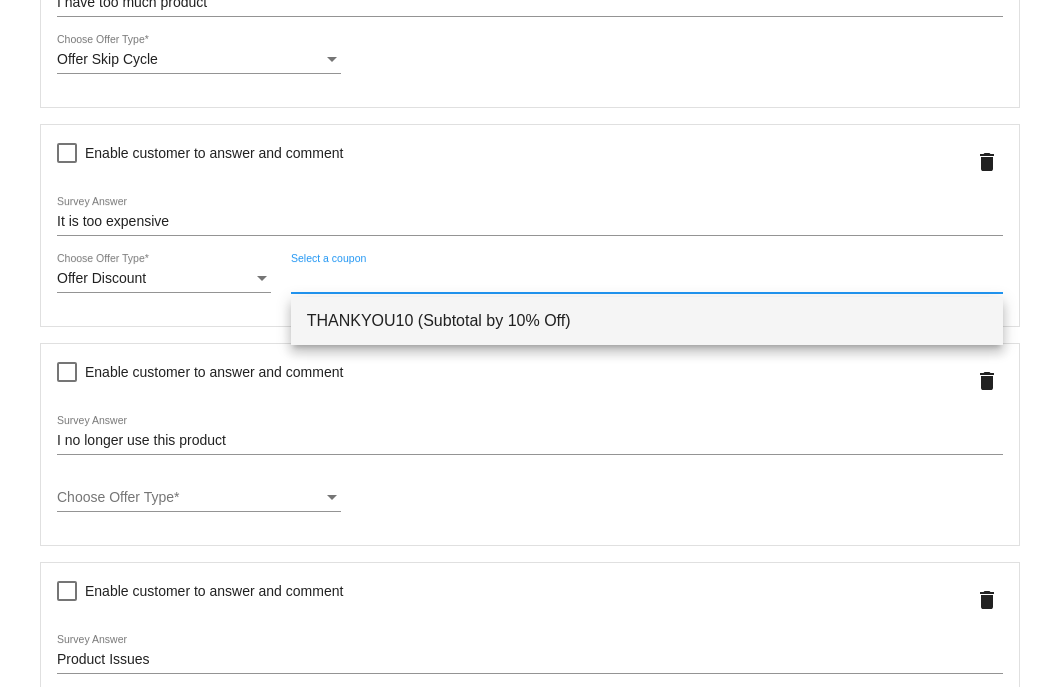 click on "THANKYOU10 (Subtotal by 10% Off)" at bounding box center [647, 321] 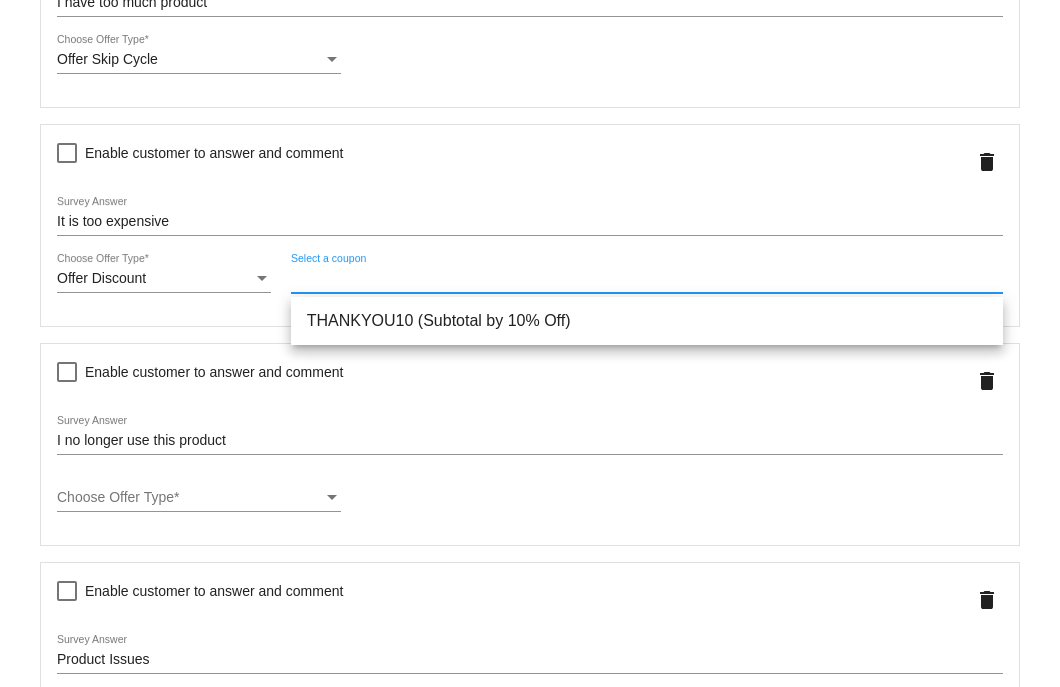 type on "THANKYOU10" 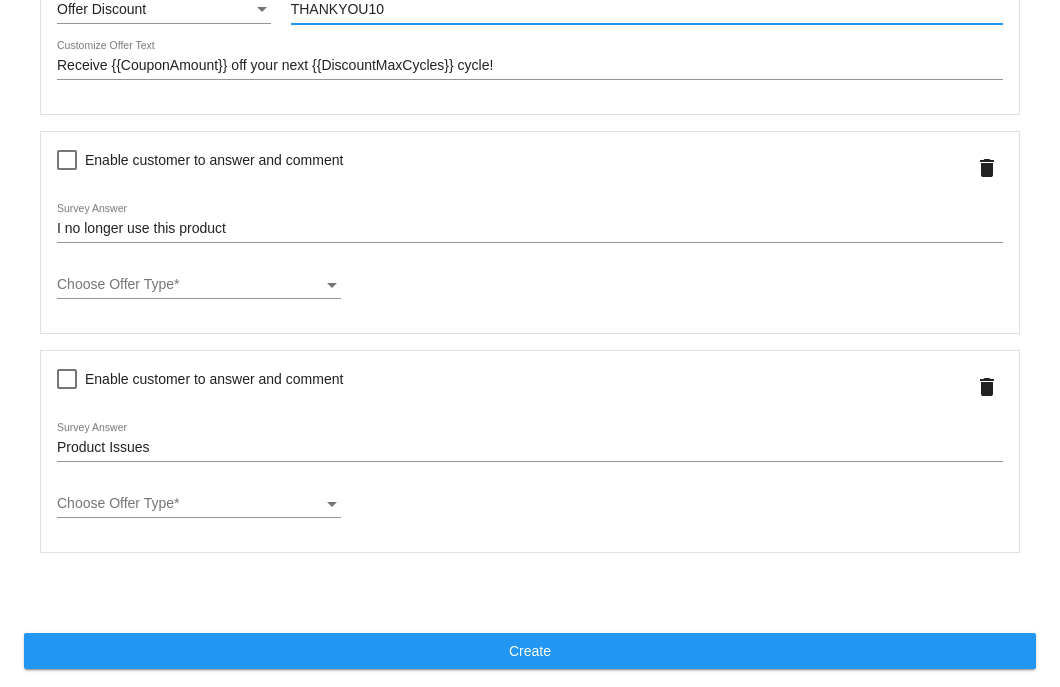 scroll, scrollTop: 855, scrollLeft: 0, axis: vertical 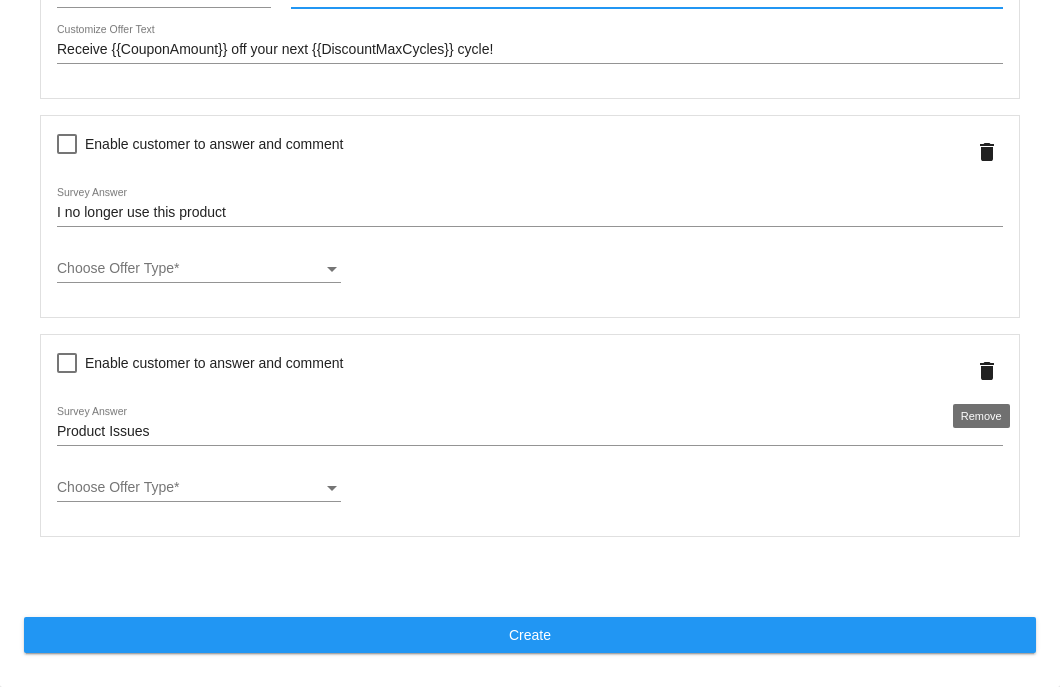click on "delete" 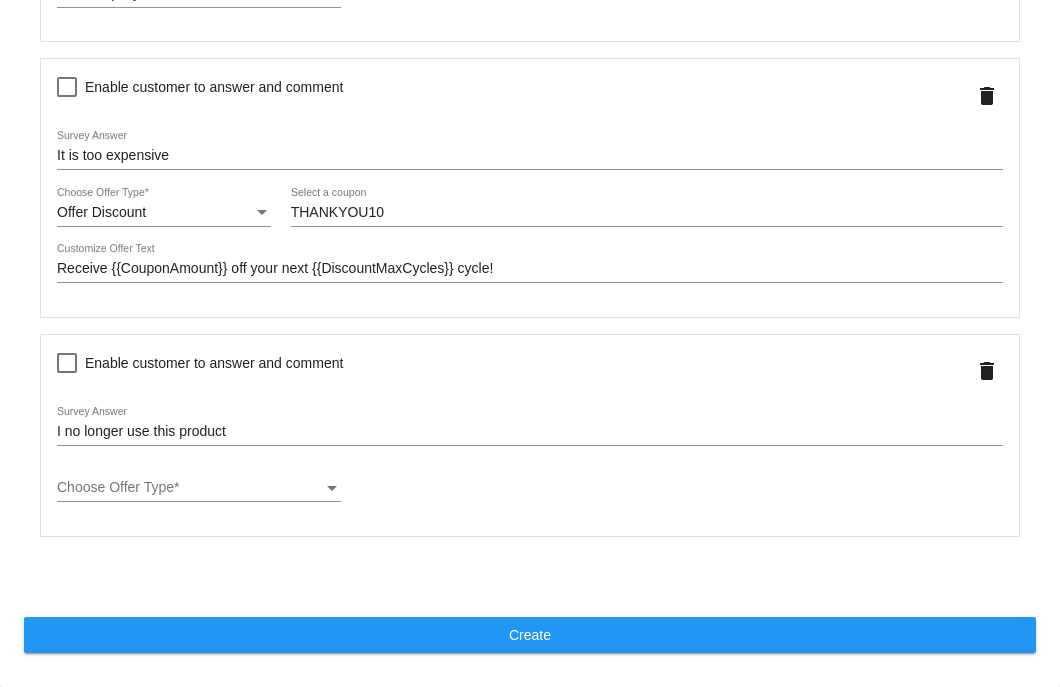 click on "I no longer use this product" at bounding box center [530, 432] 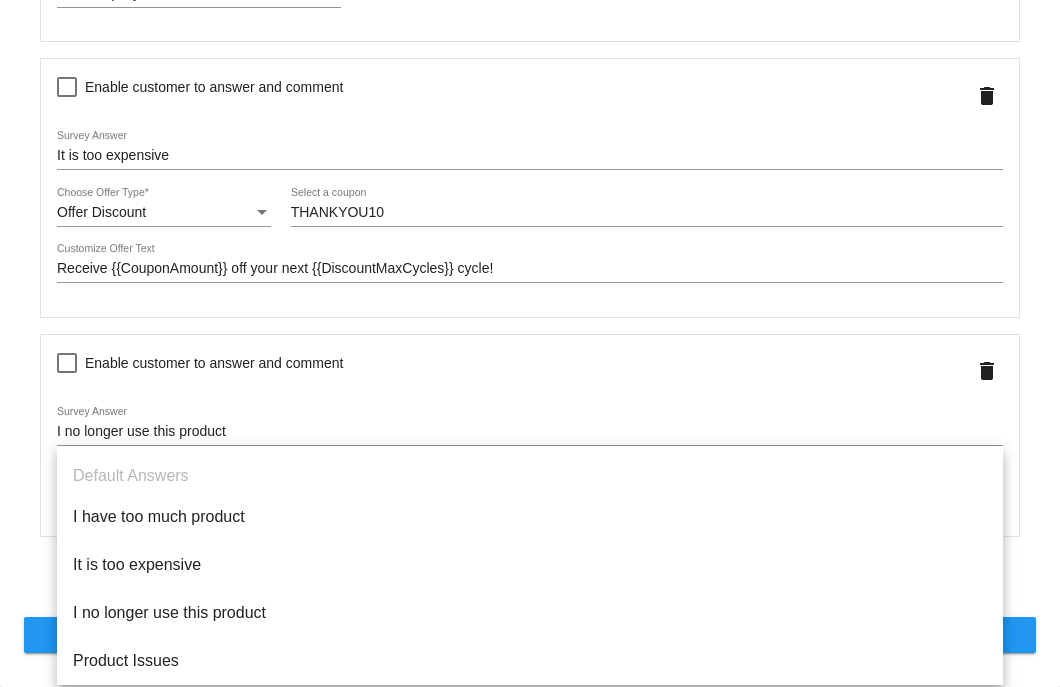 click on "I no longer use this product
Survey Answer
Choose Offer Type
Choose Offer Type  *
delete" 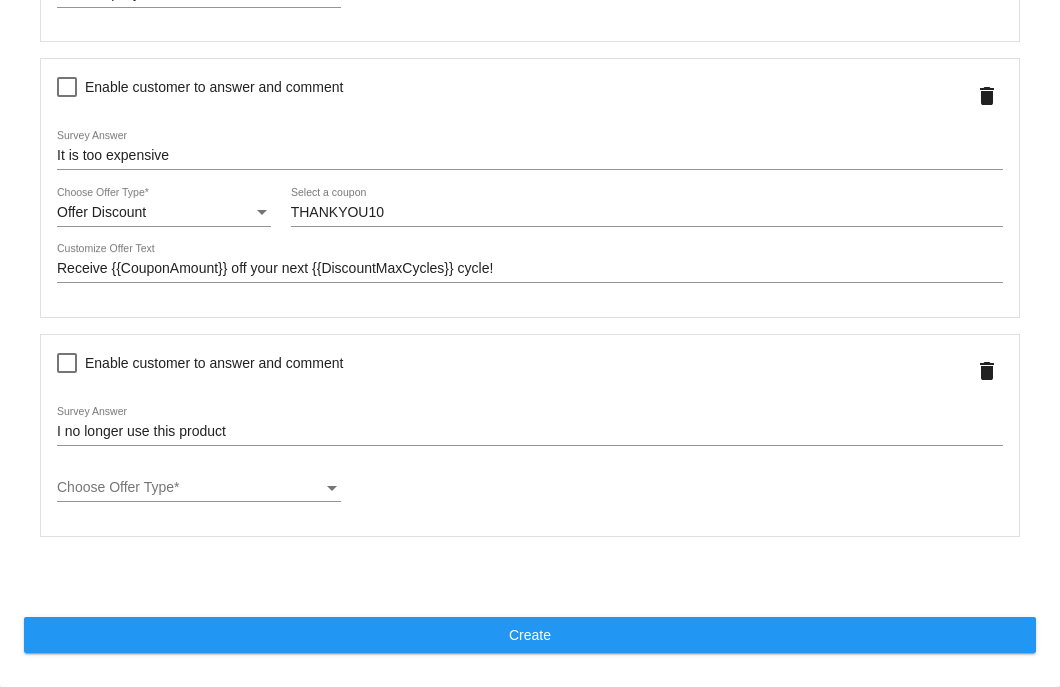 click at bounding box center [67, 363] 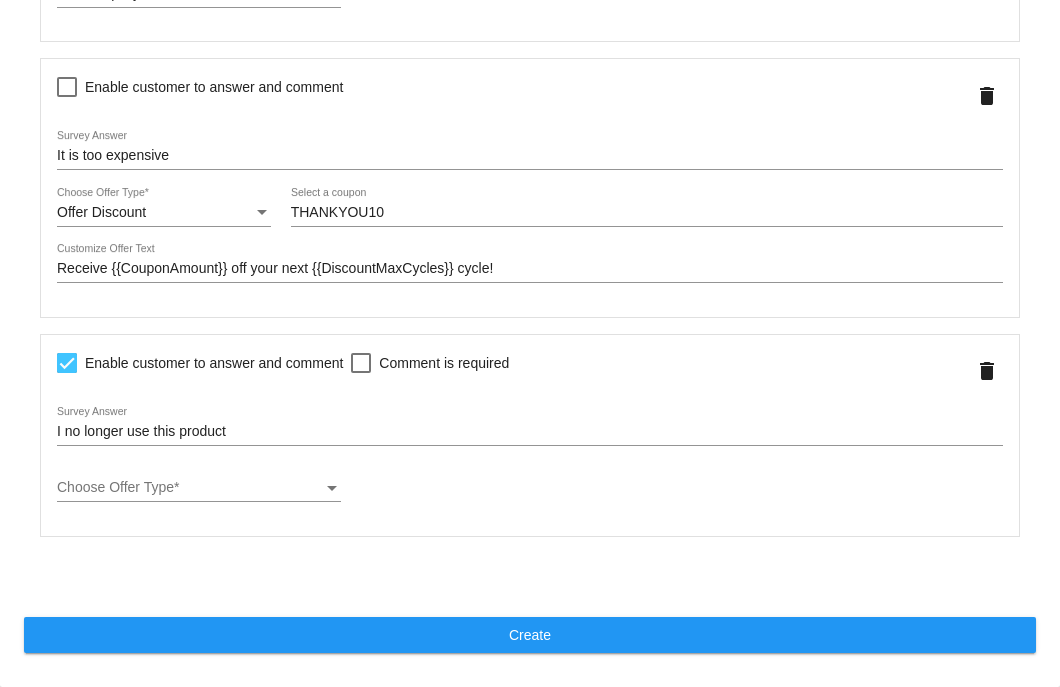 click at bounding box center (361, 363) 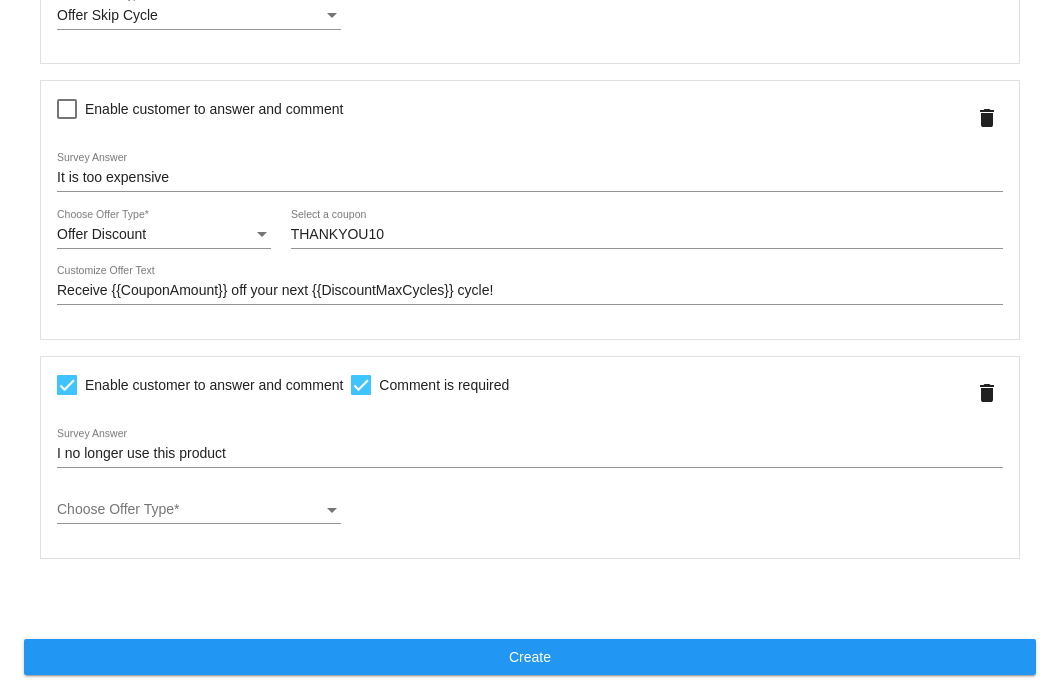 scroll, scrollTop: 635, scrollLeft: 0, axis: vertical 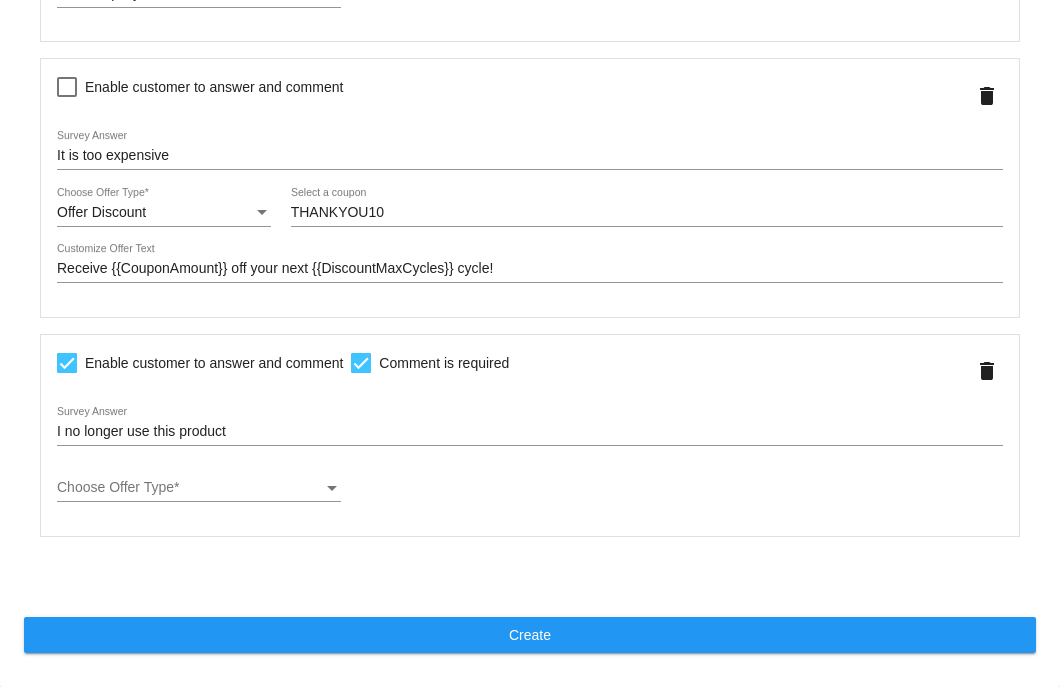 click on "Choose Offer Type" at bounding box center (190, 488) 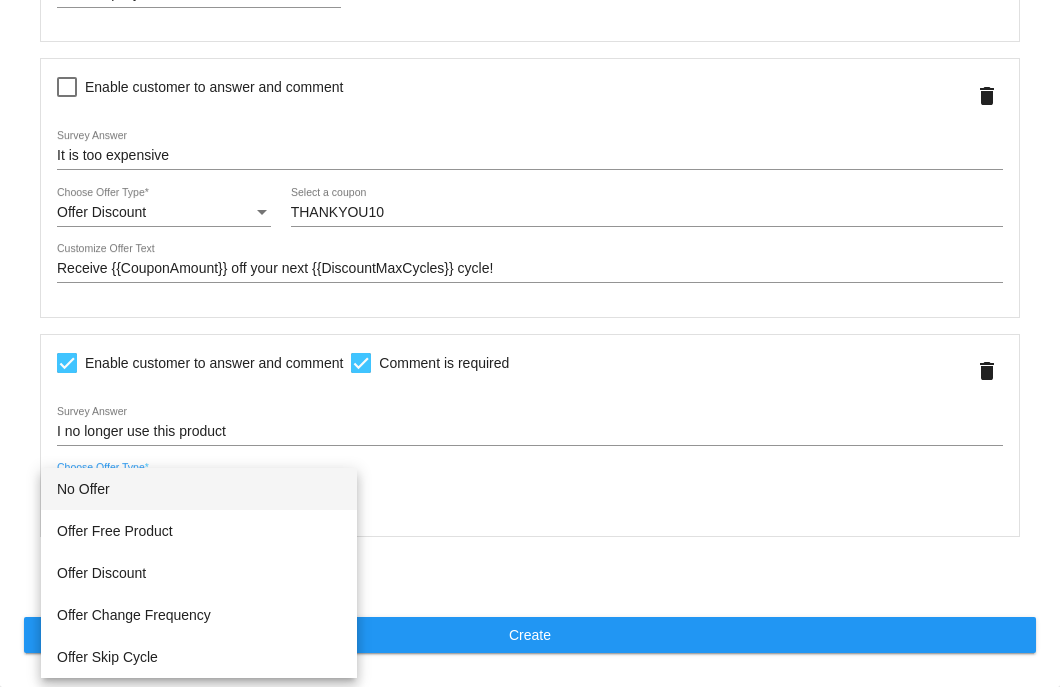 click on "No Offer" at bounding box center (199, 489) 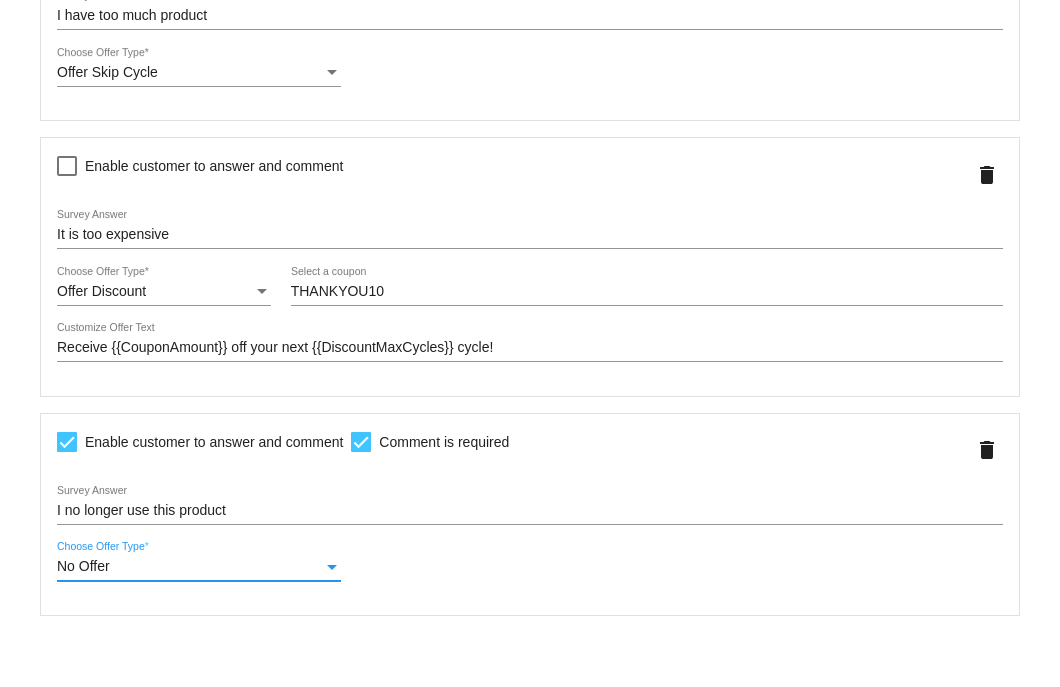 scroll, scrollTop: 616, scrollLeft: 0, axis: vertical 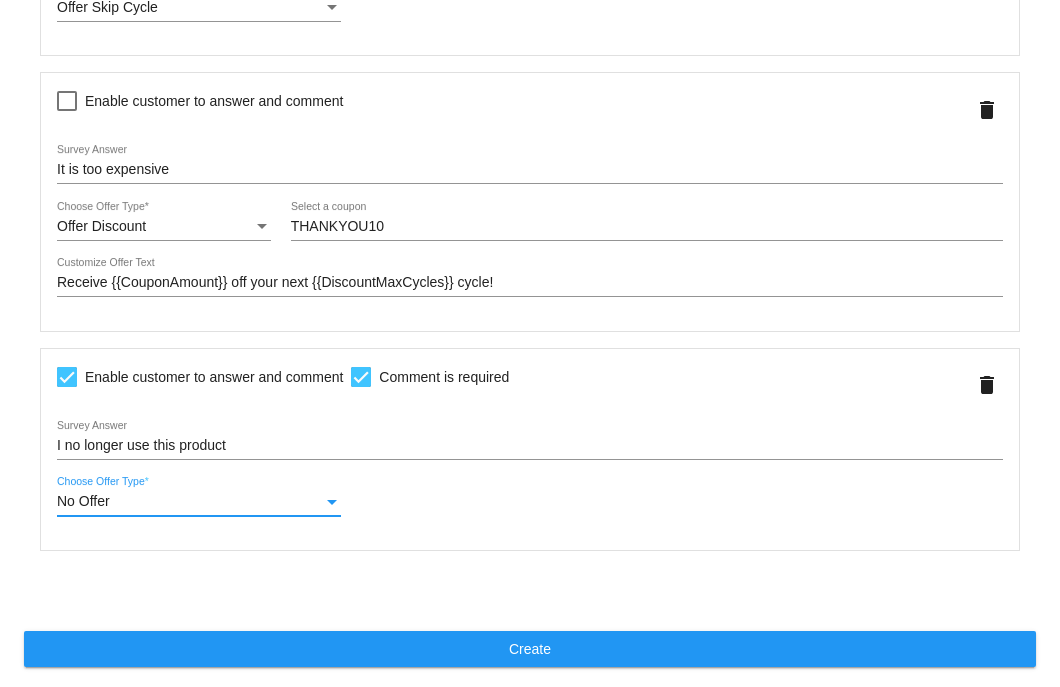 click on "Create" 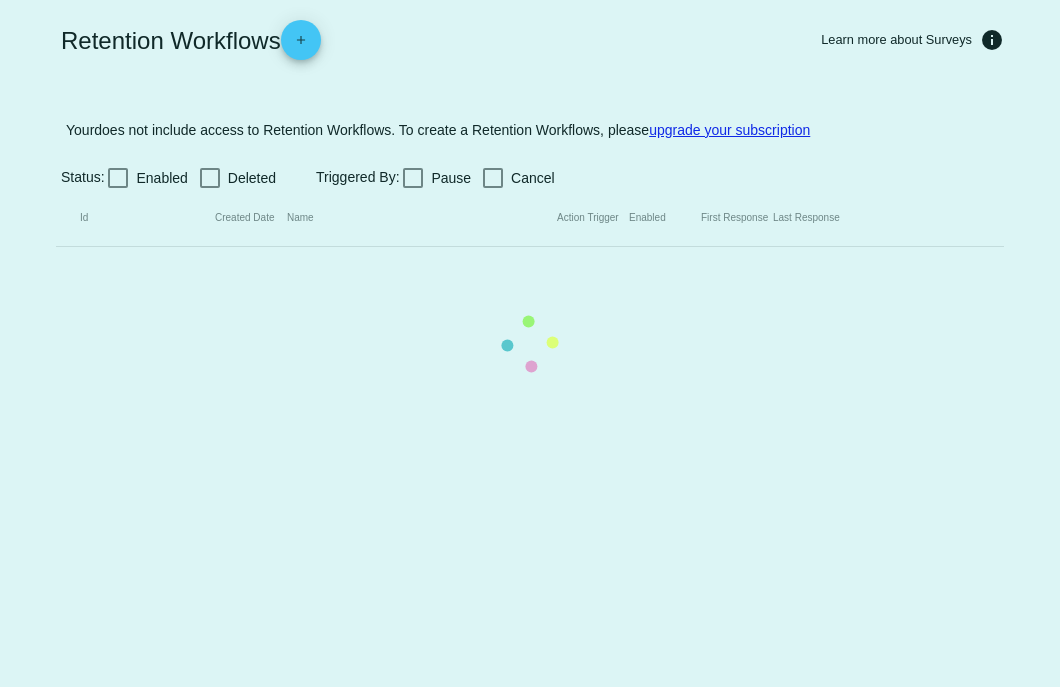 scroll, scrollTop: 0, scrollLeft: 0, axis: both 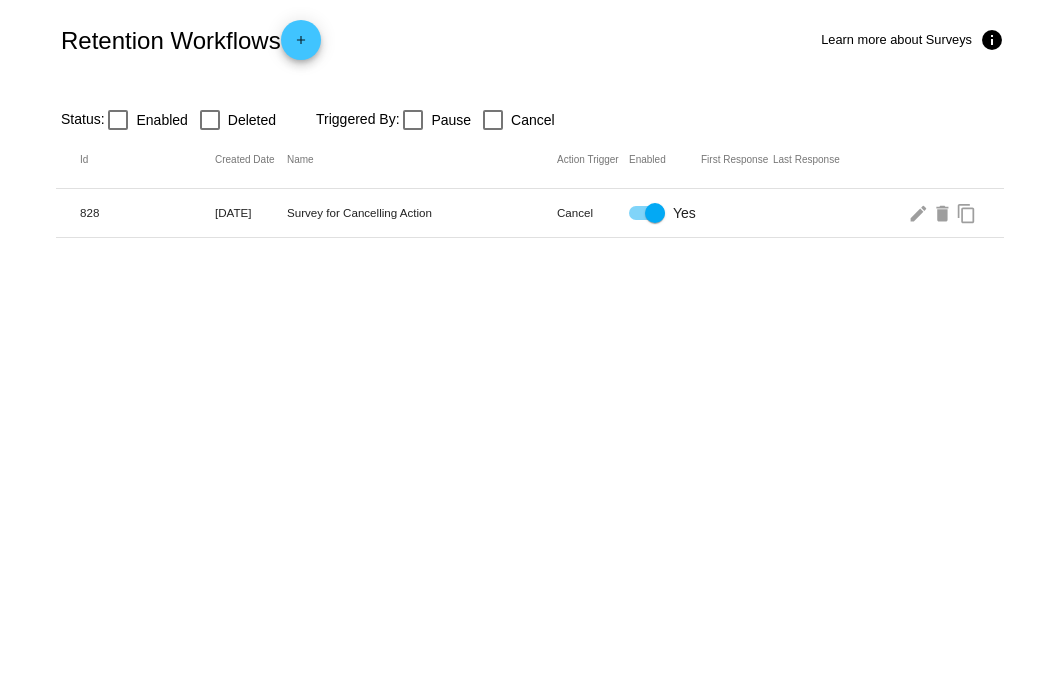 click on "add" 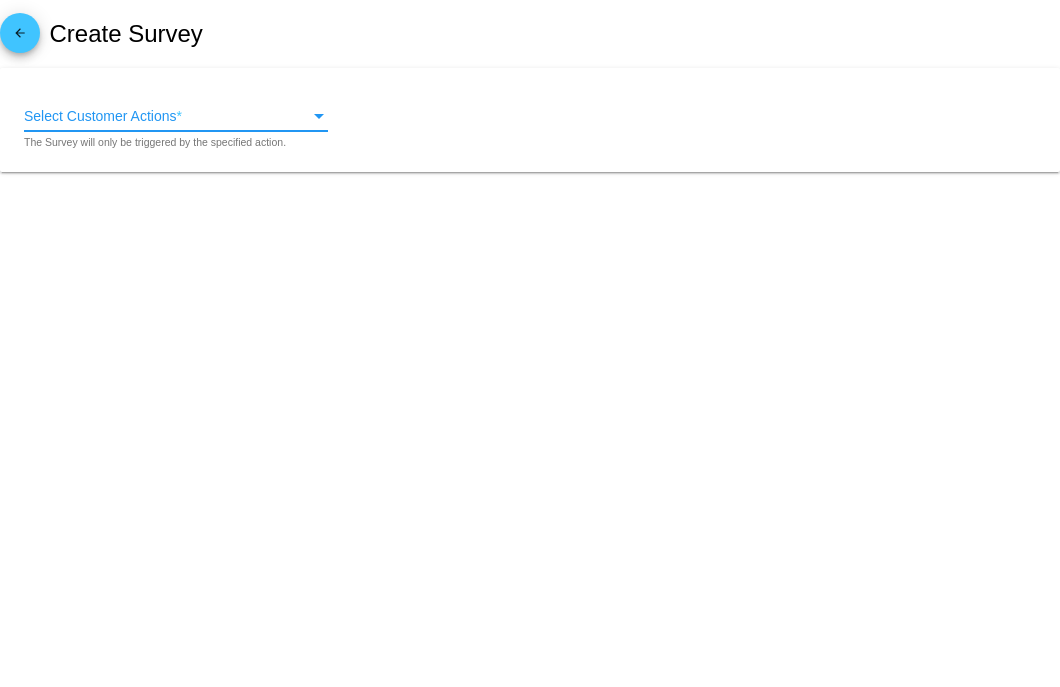 click on "Select Customer Actions" at bounding box center [167, 117] 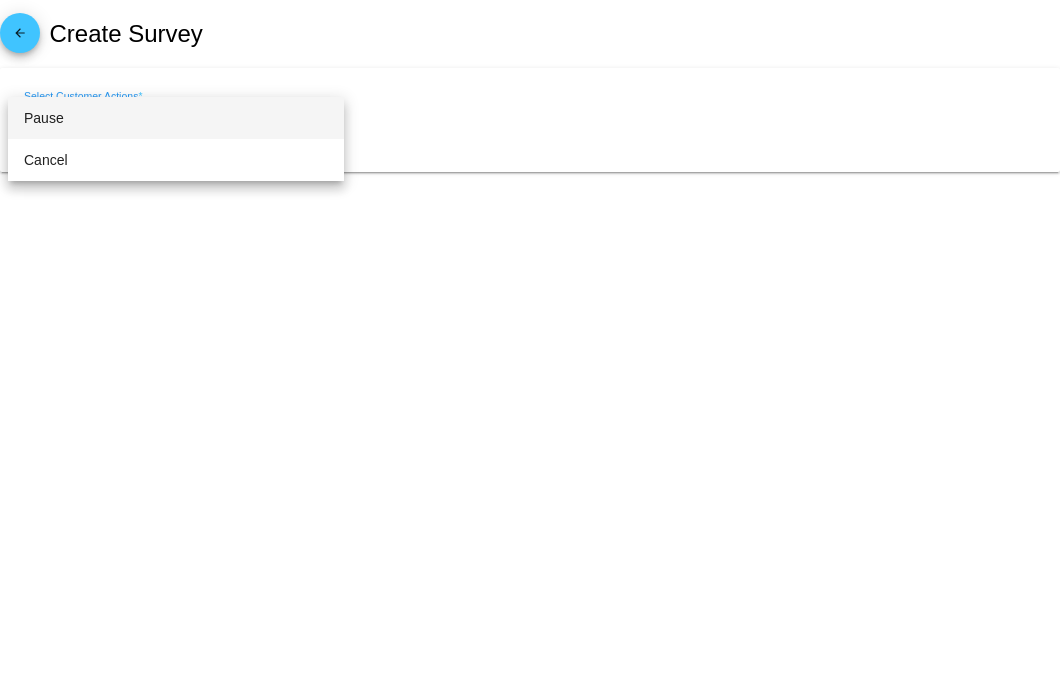 click on "Pause" at bounding box center [176, 118] 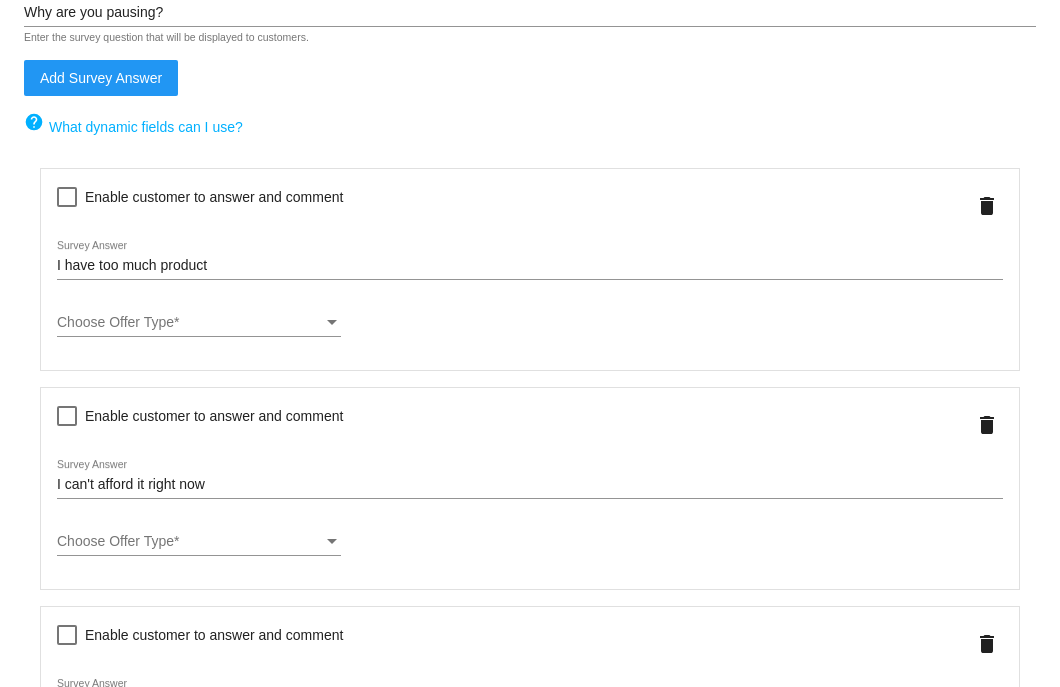 scroll, scrollTop: 307, scrollLeft: 0, axis: vertical 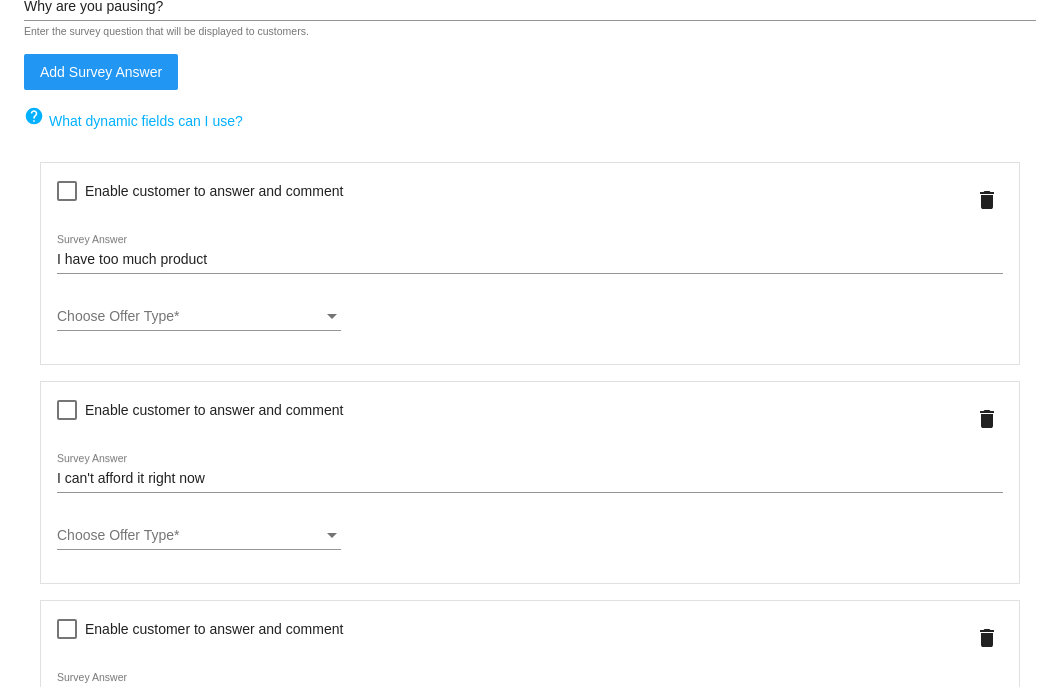 click at bounding box center (332, 317) 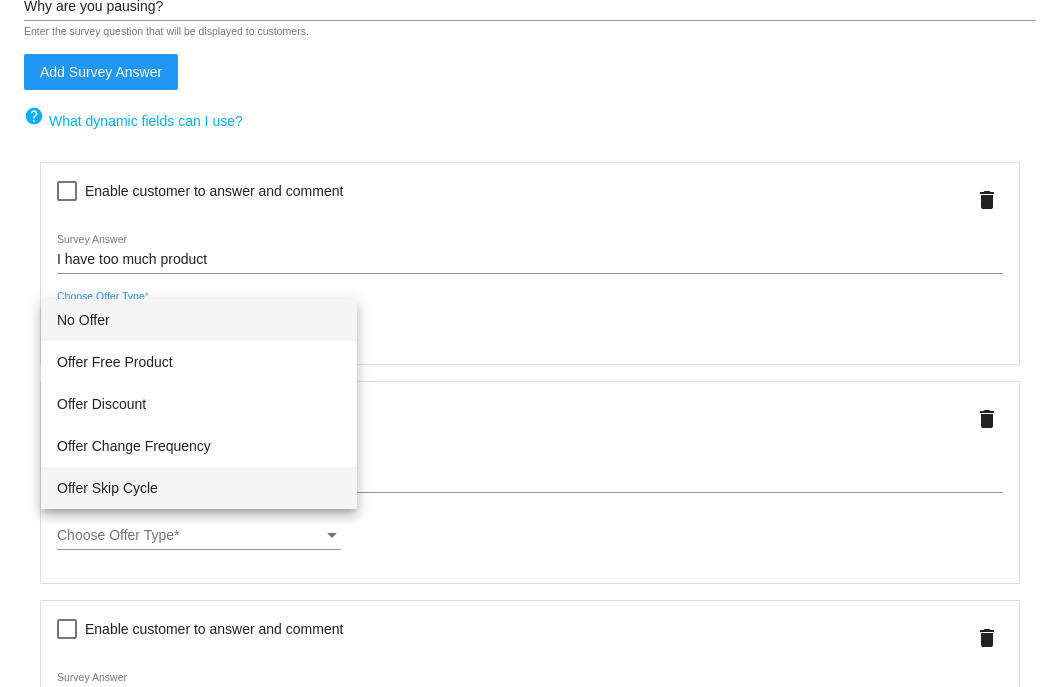 click on "Offer Skip Cycle" at bounding box center [199, 488] 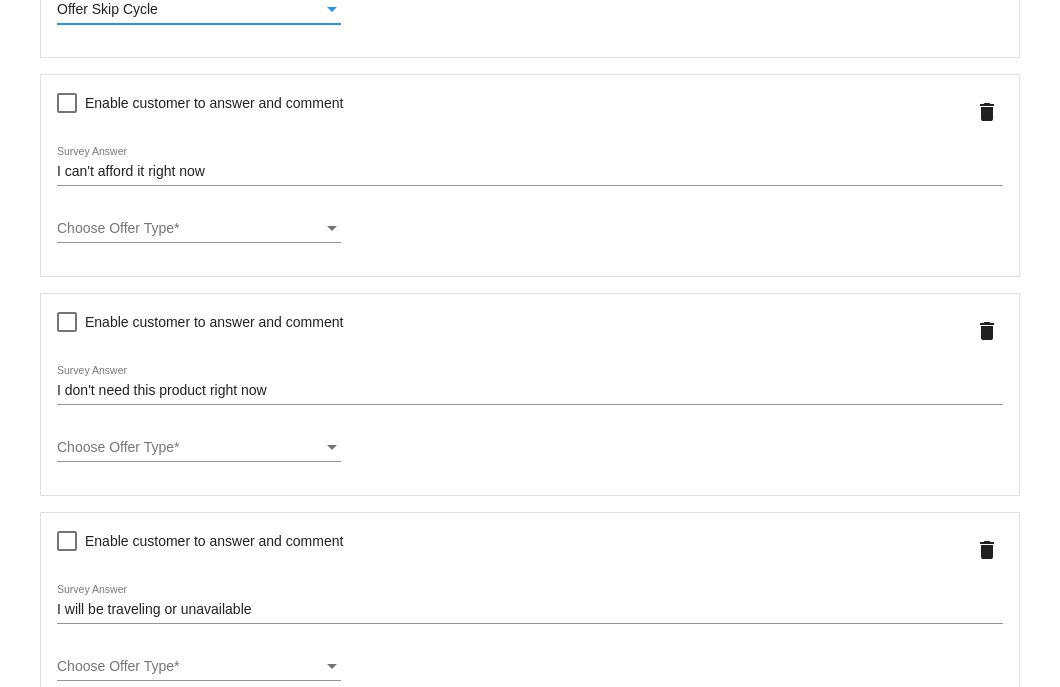 scroll, scrollTop: 612, scrollLeft: 0, axis: vertical 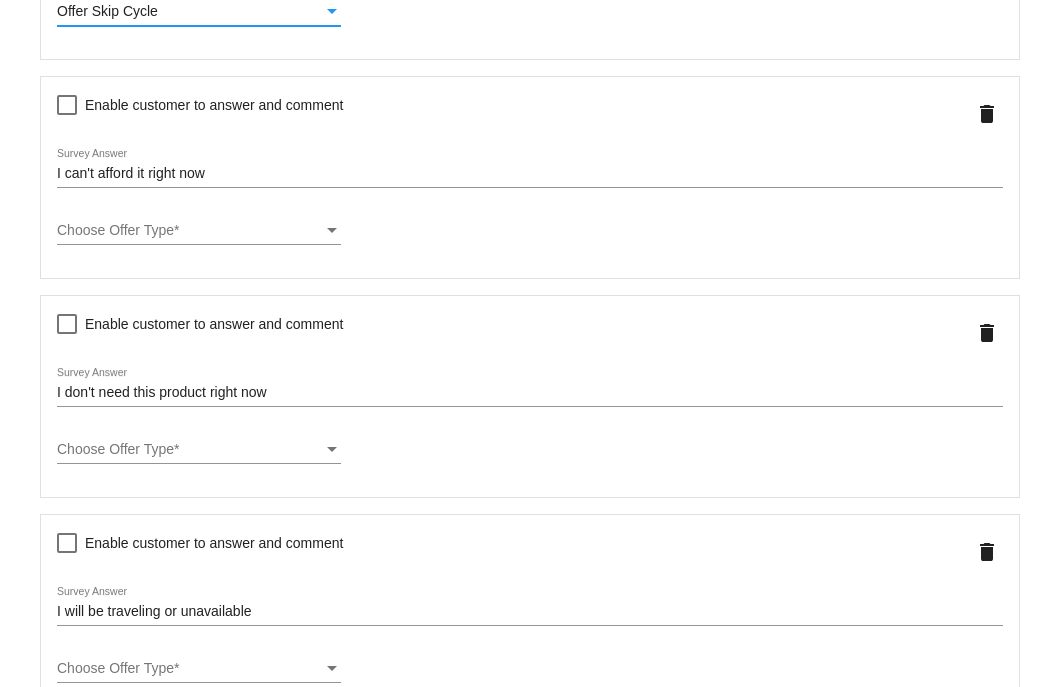 click on "Choose Offer Type" at bounding box center (190, 231) 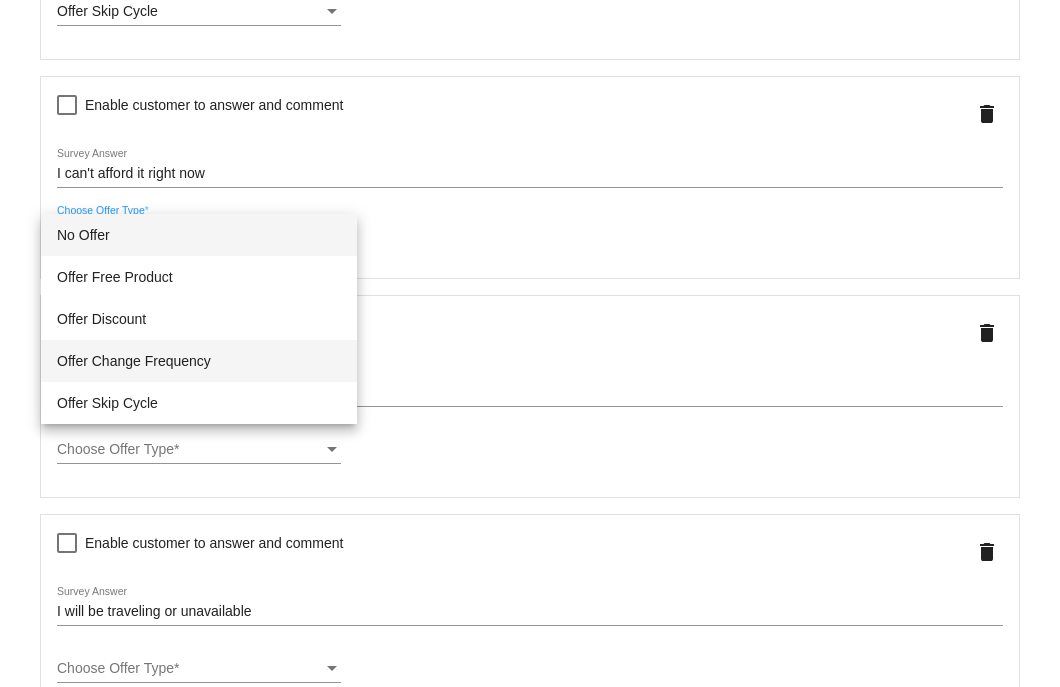 click on "Offer Change Frequency" at bounding box center [199, 361] 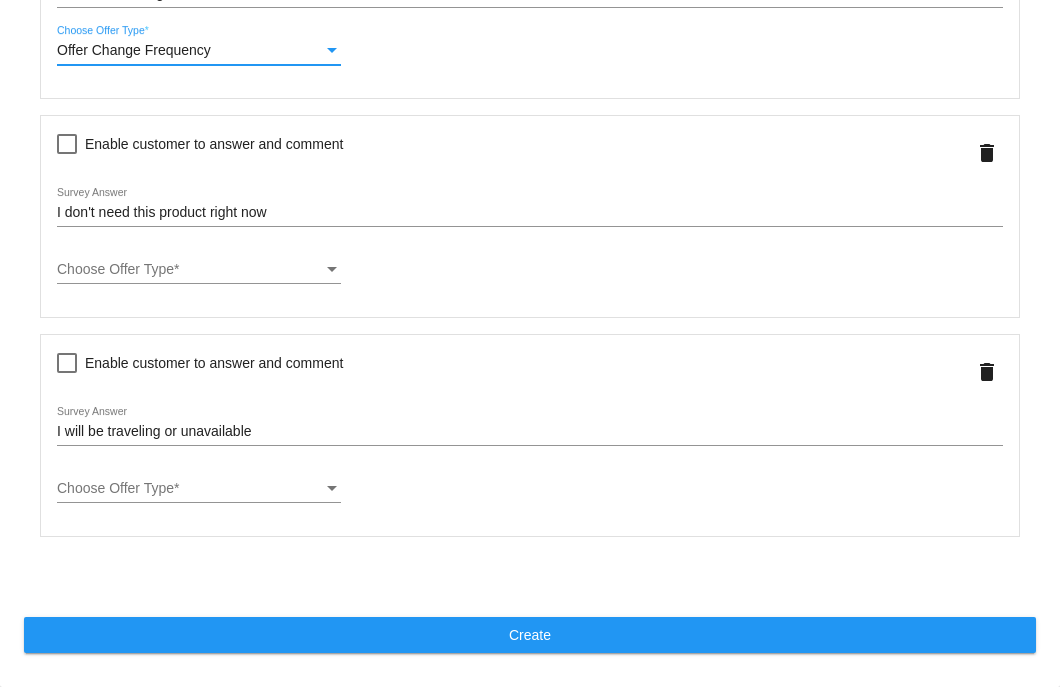 scroll, scrollTop: 798, scrollLeft: 0, axis: vertical 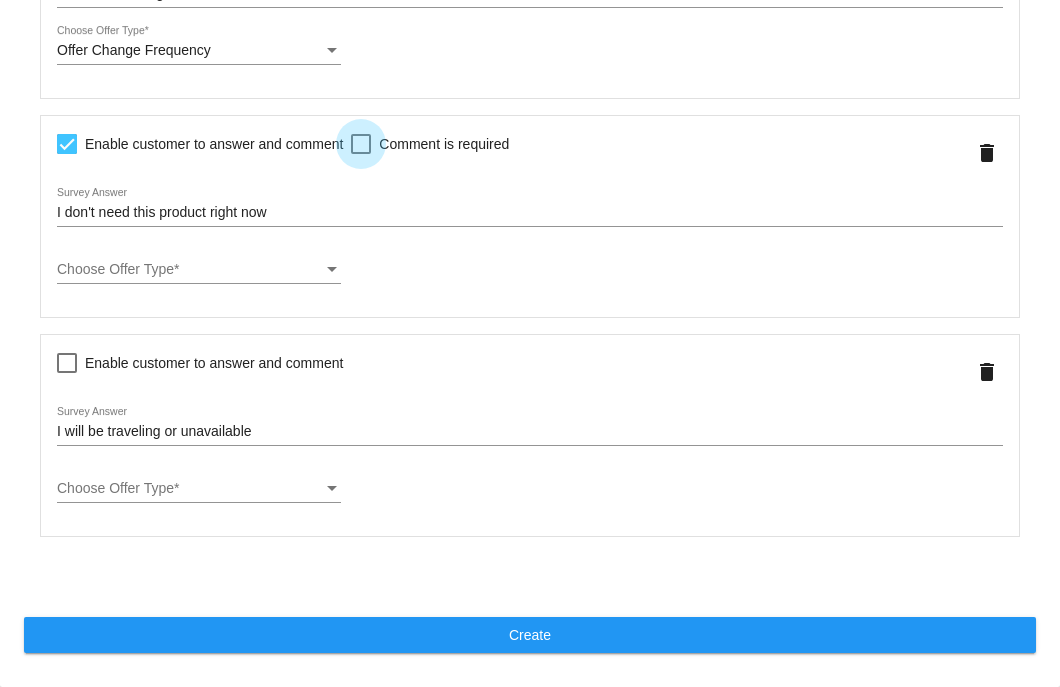 click at bounding box center (361, 144) 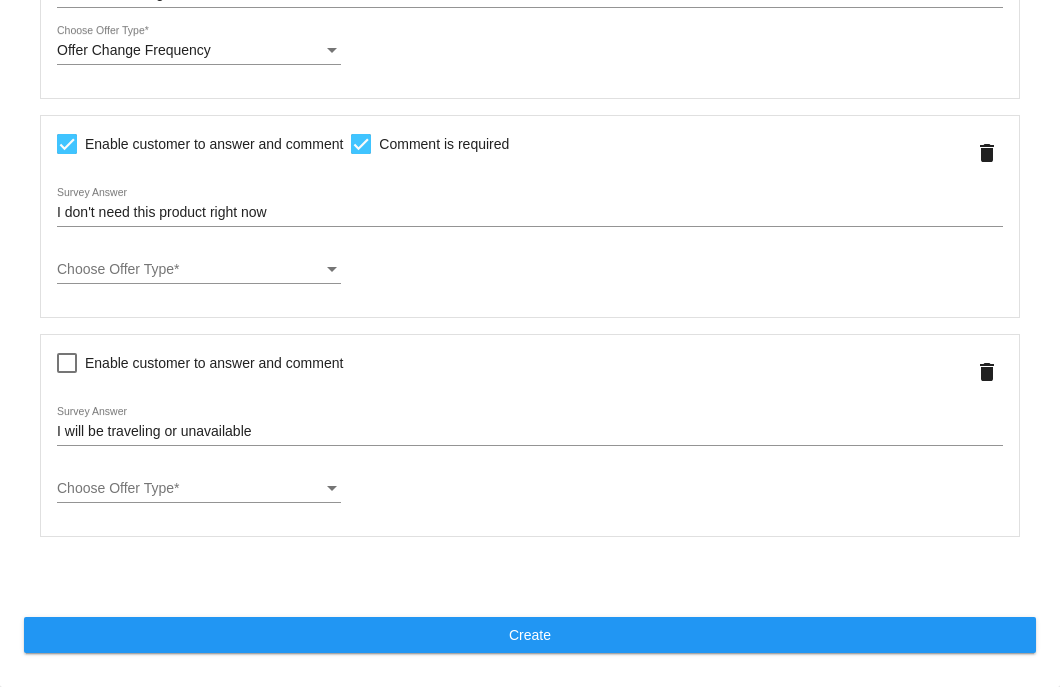 click on "Choose Offer Type" at bounding box center (190, 270) 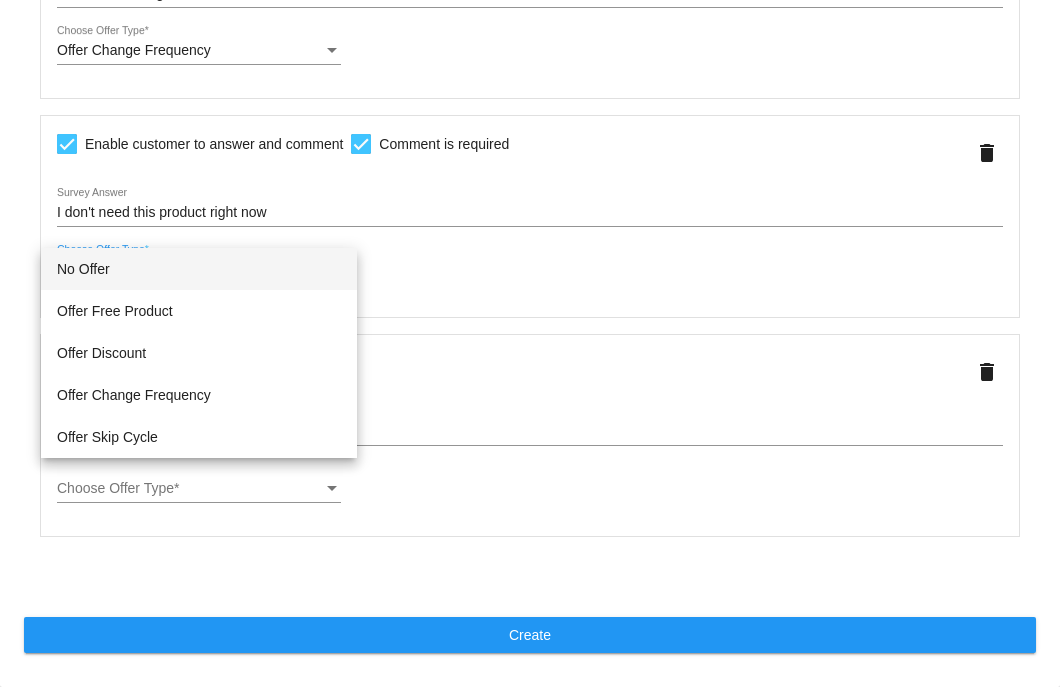 click at bounding box center [530, 343] 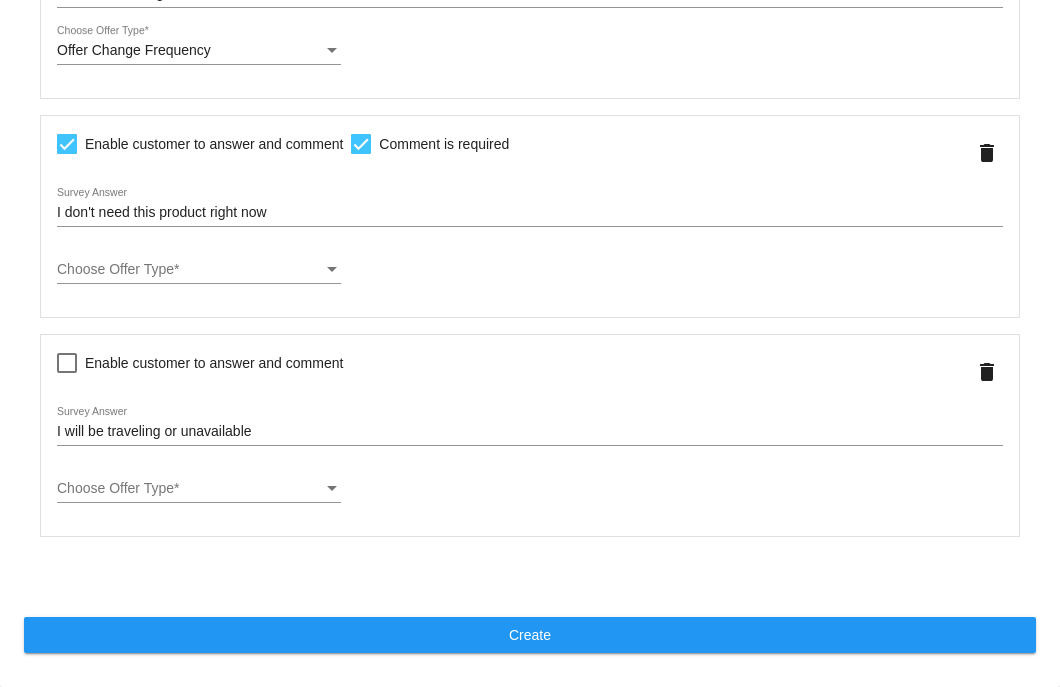 click on "Choose Offer Type" at bounding box center [190, 270] 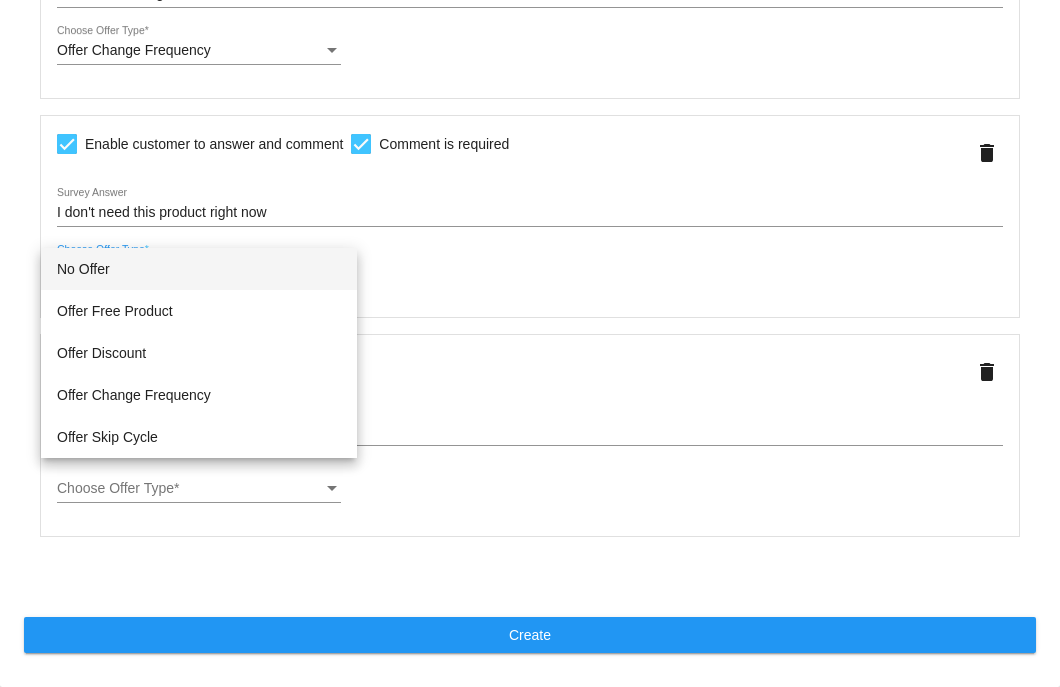click on "No Offer" at bounding box center (199, 269) 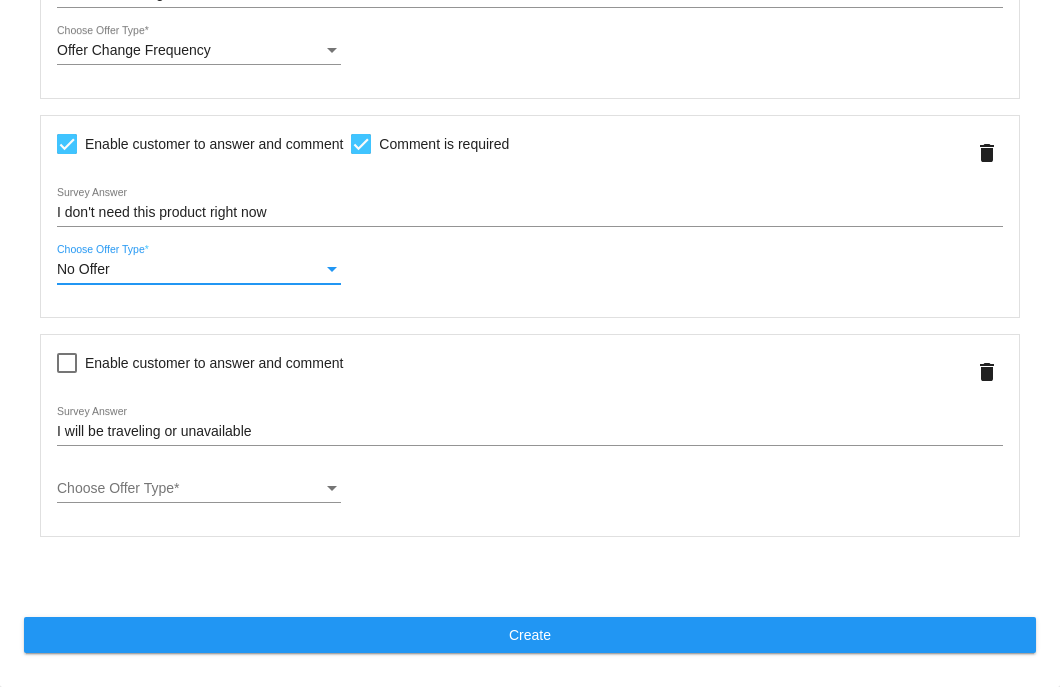 click on "Choose Offer Type
Choose Offer Type  *" 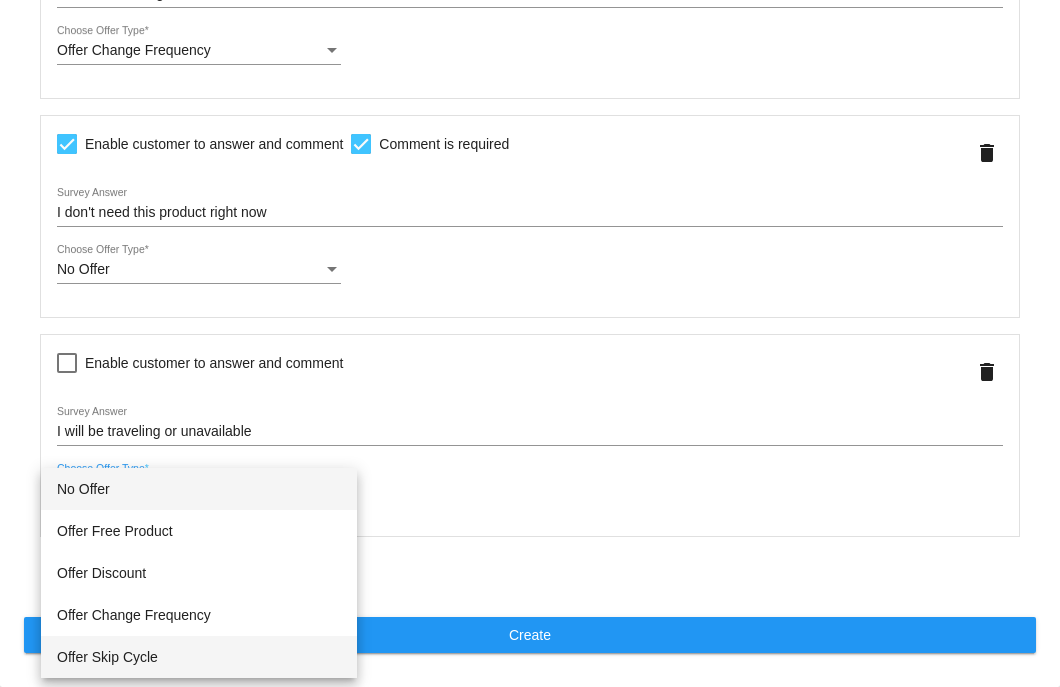 click on "Offer Skip Cycle" at bounding box center (199, 657) 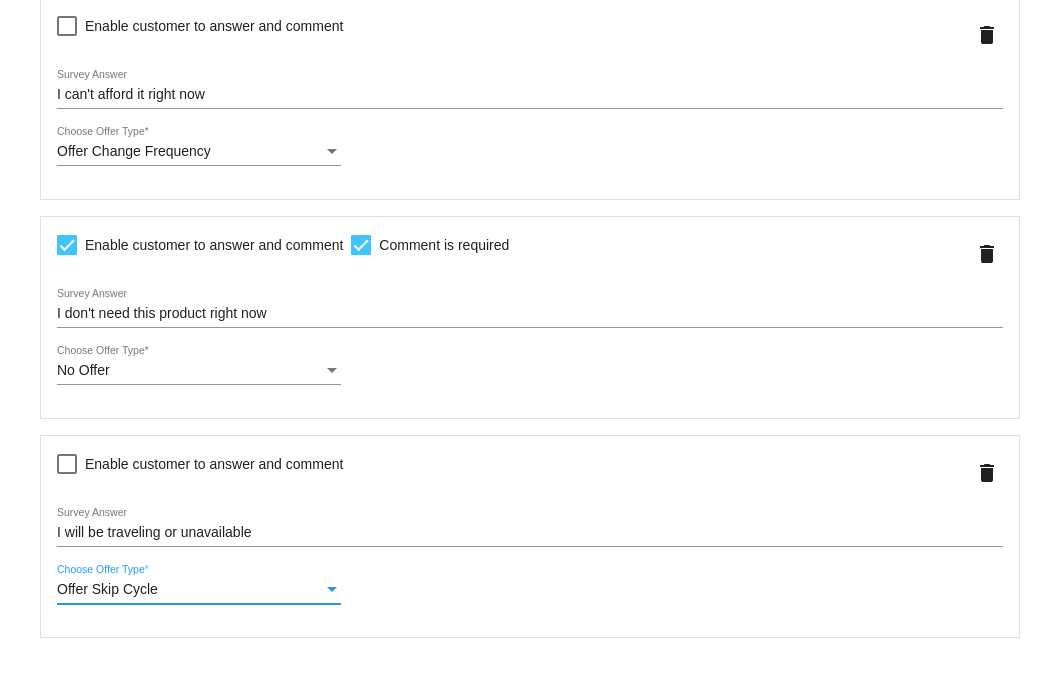 scroll, scrollTop: 772, scrollLeft: 0, axis: vertical 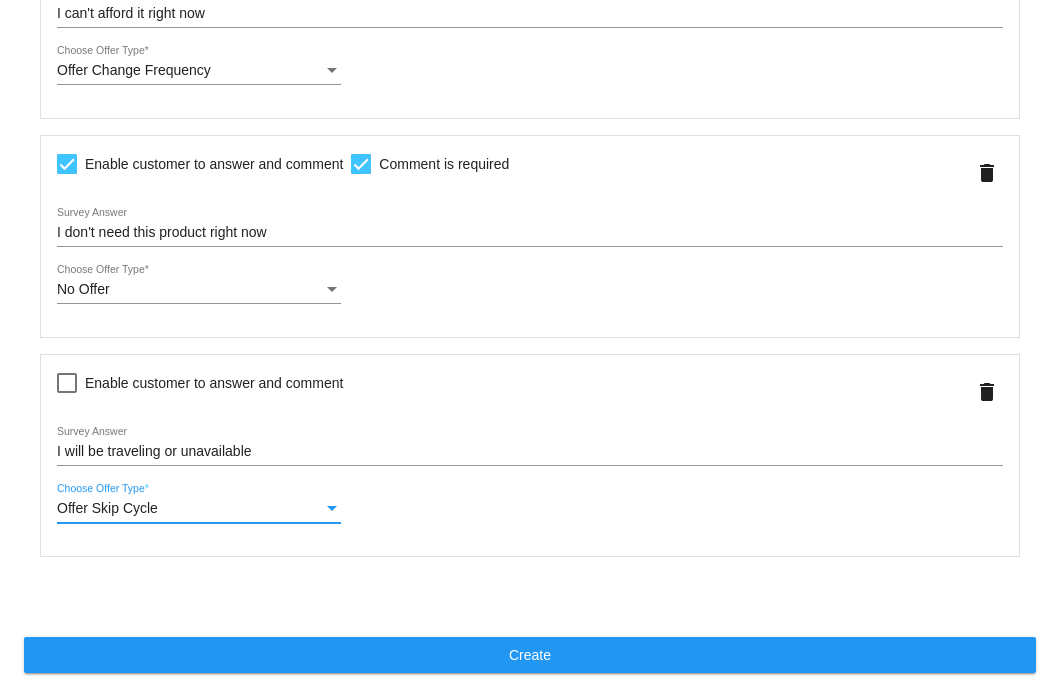 click on "Create" 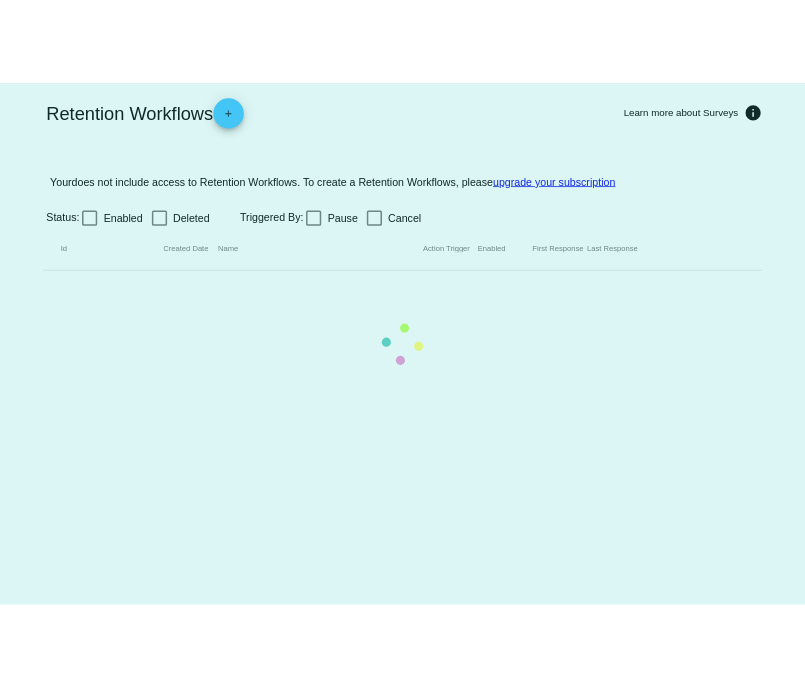 scroll, scrollTop: 0, scrollLeft: 0, axis: both 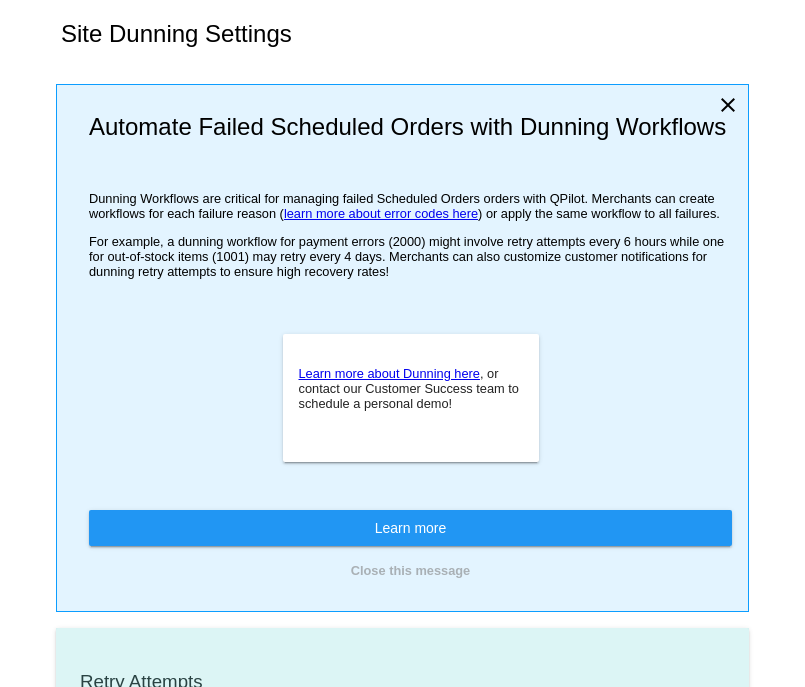type on "If no changes are made, we will automatically retry processing your {{ScheduledOrder}} in {{NextDunningHours}} hours." 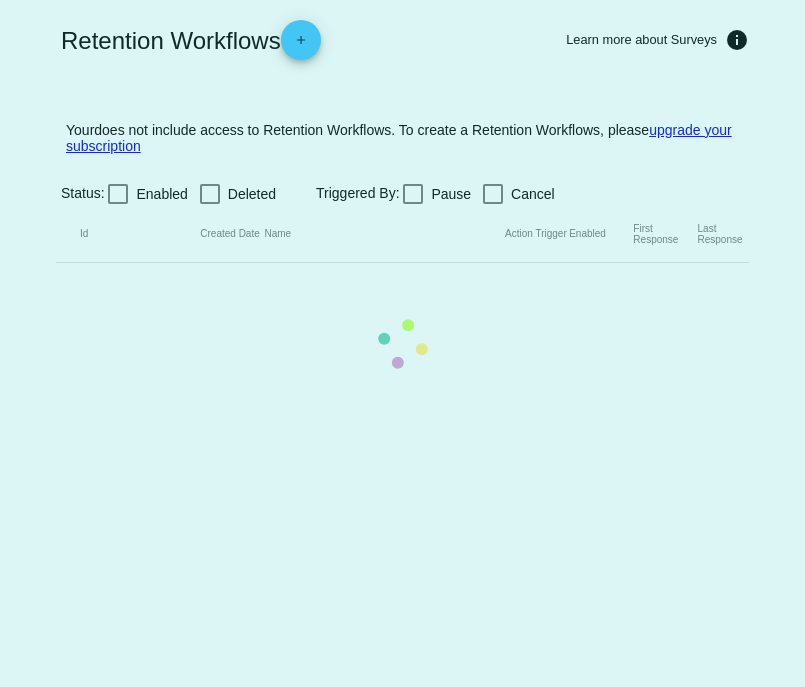 scroll, scrollTop: 0, scrollLeft: 0, axis: both 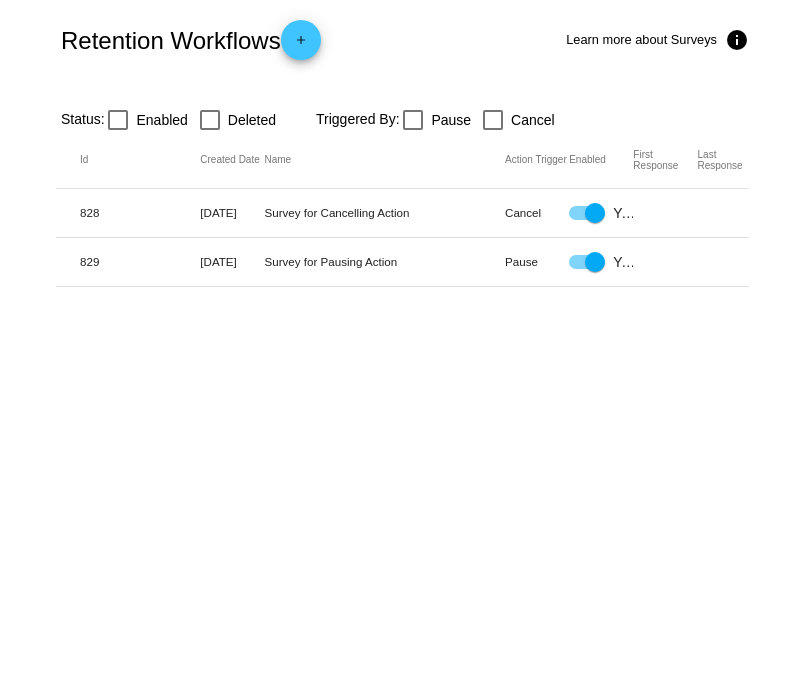 click on "828  [DATE]  Survey for Cancelling Action  Cancel
Yes
edit
delete
content_copy" 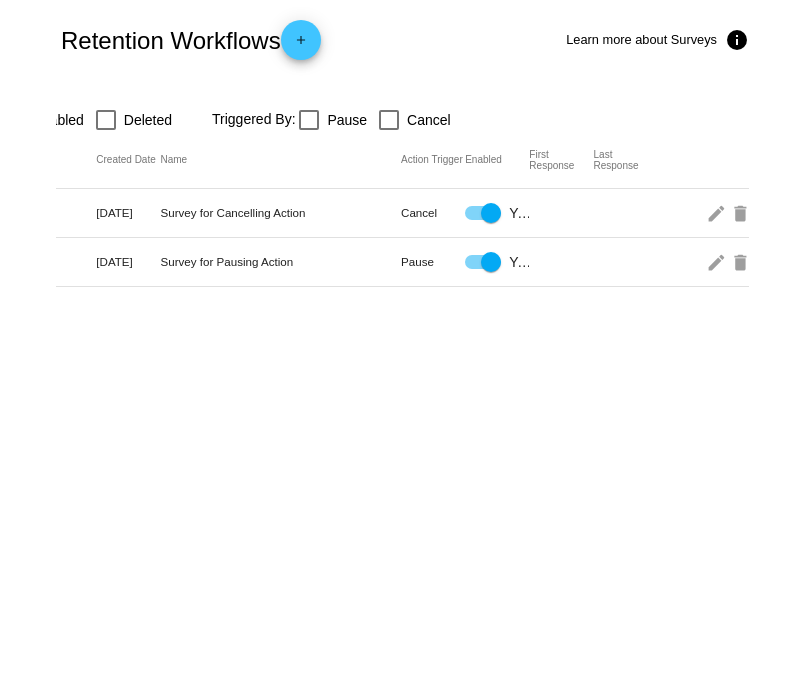 scroll, scrollTop: 0, scrollLeft: 157, axis: horizontal 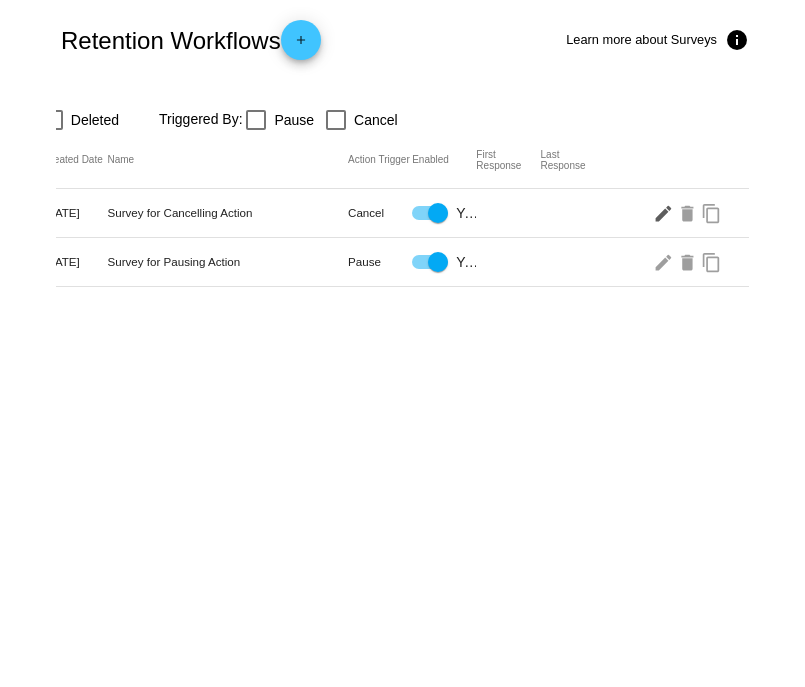 click on "edit" 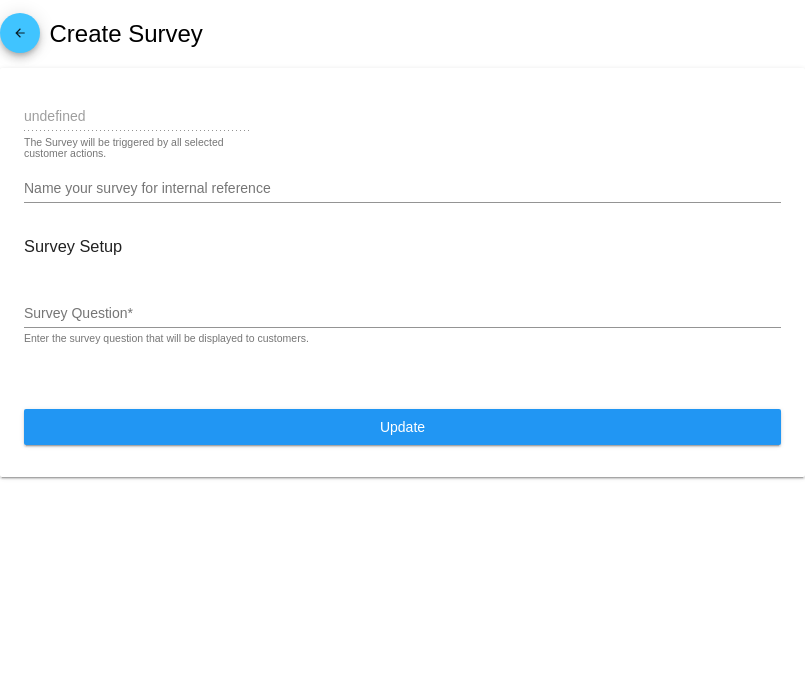 type on "Cancel" 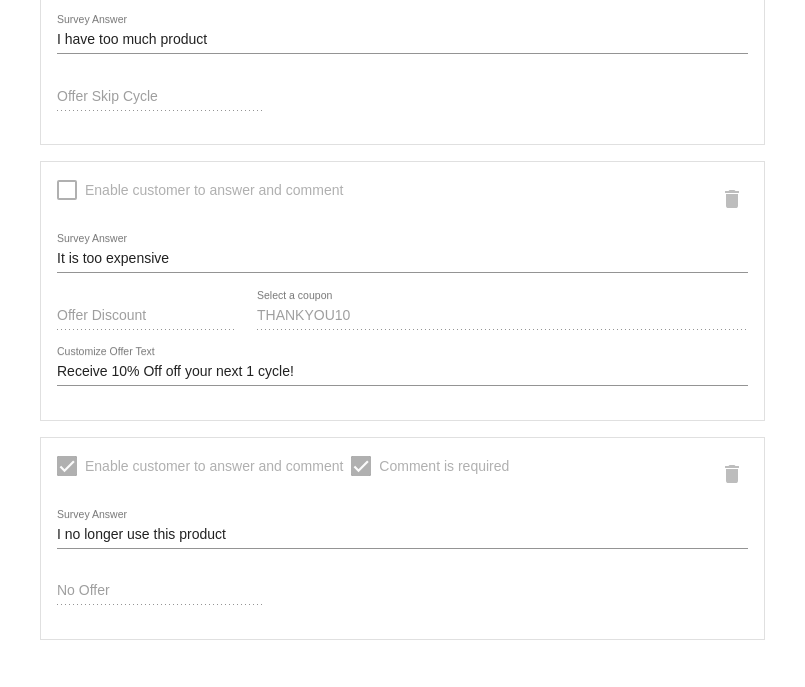 scroll, scrollTop: 581, scrollLeft: 0, axis: vertical 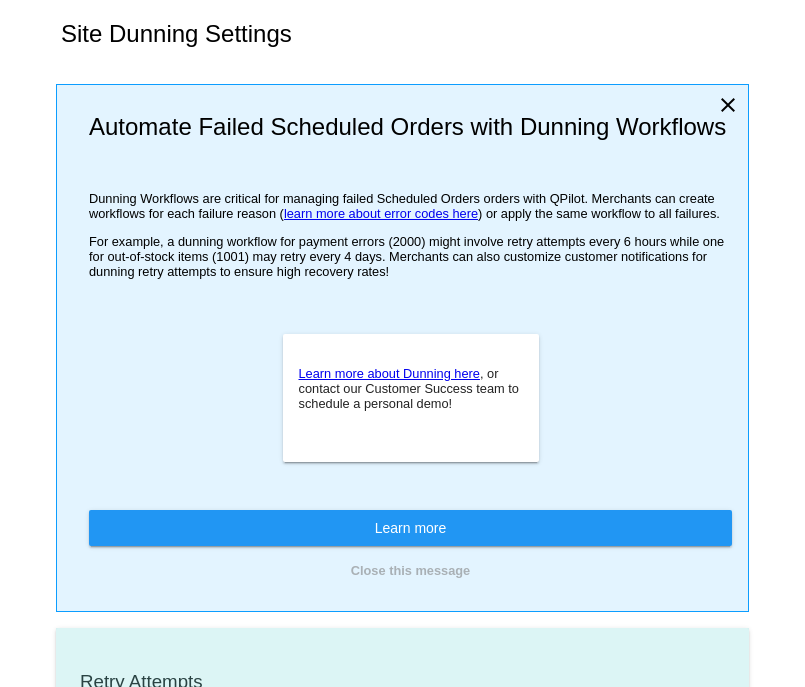 type on "If no changes are made, we will automatically retry processing your {{ScheduledOrder}} in {{NextDunningHours}} hours." 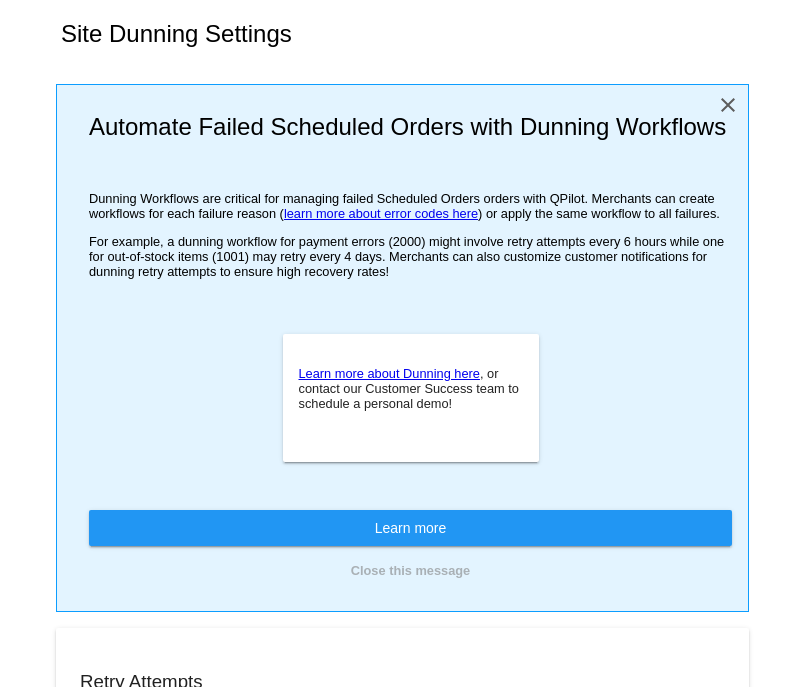 click on "close" 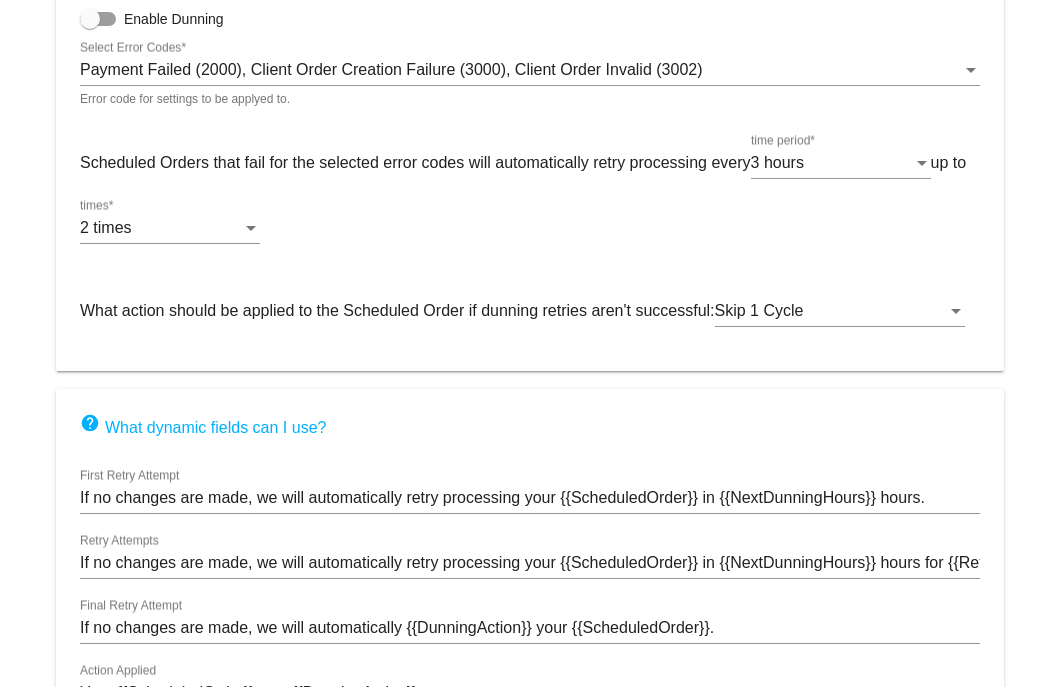 scroll, scrollTop: 121, scrollLeft: 0, axis: vertical 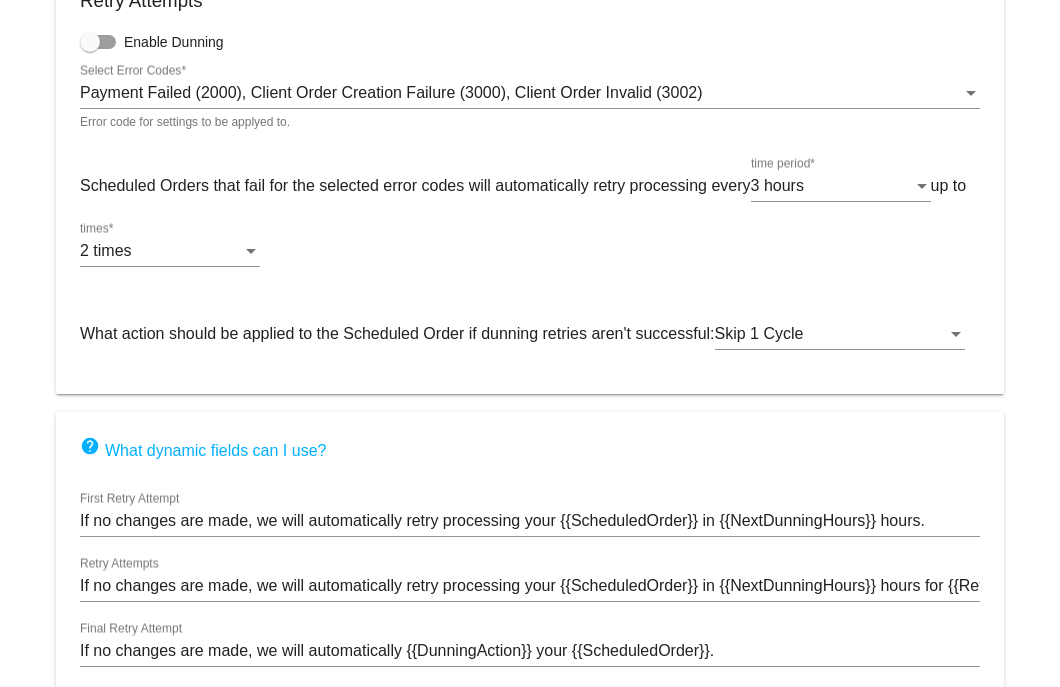 click on "Payment Failed (2000), Client Order Creation Failure (3000), Client Order Invalid (3002)" at bounding box center (521, 93) 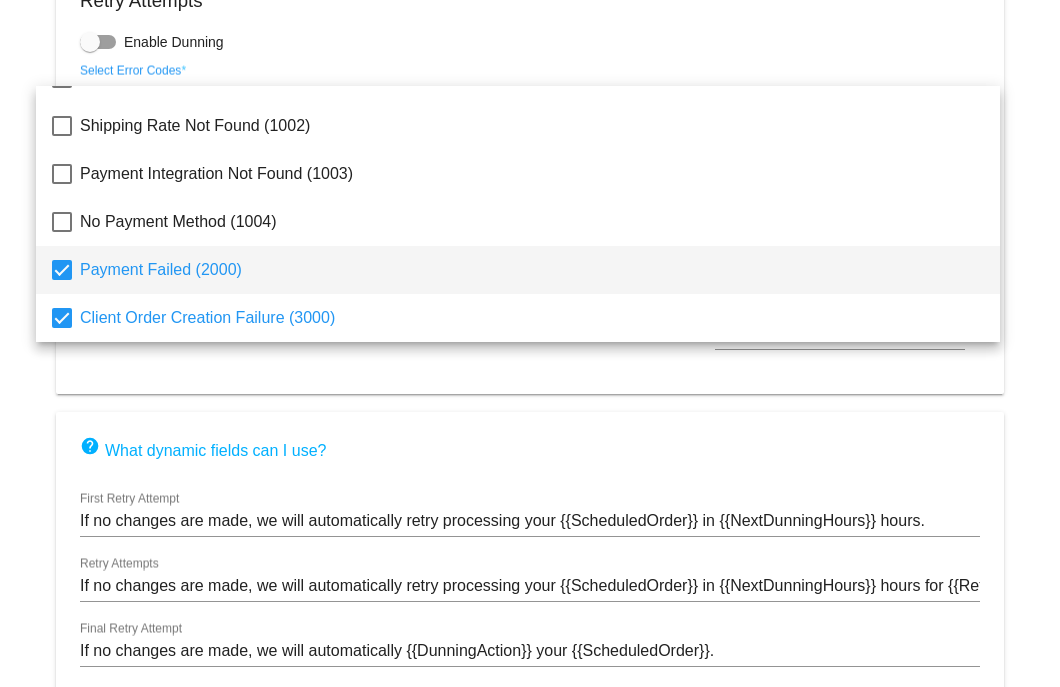 scroll, scrollTop: 128, scrollLeft: 0, axis: vertical 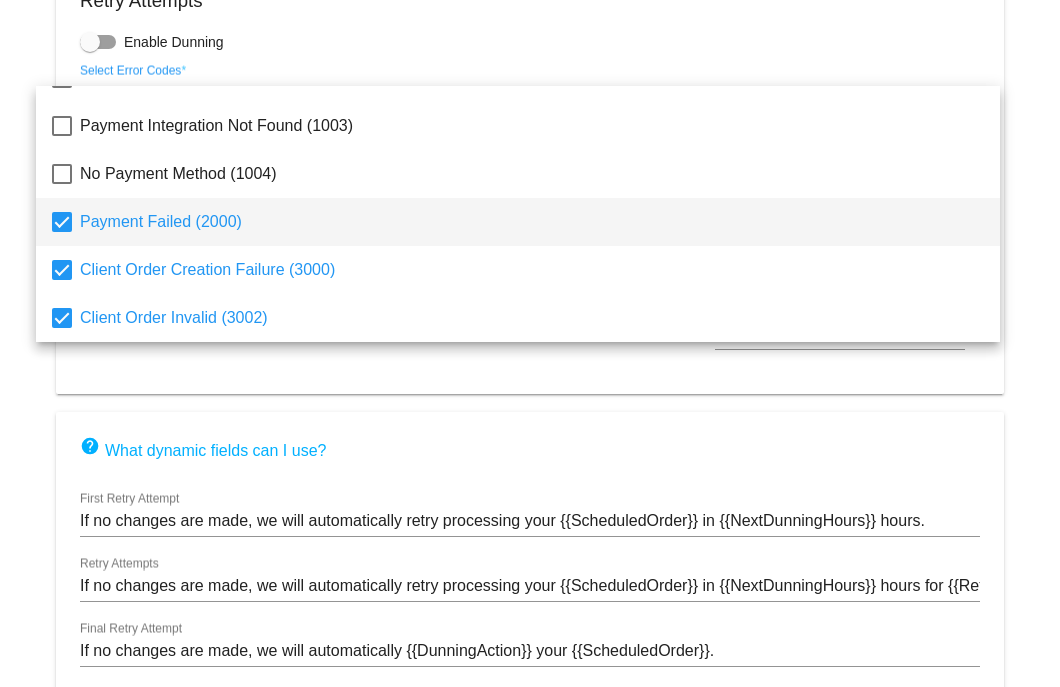 click at bounding box center [530, 343] 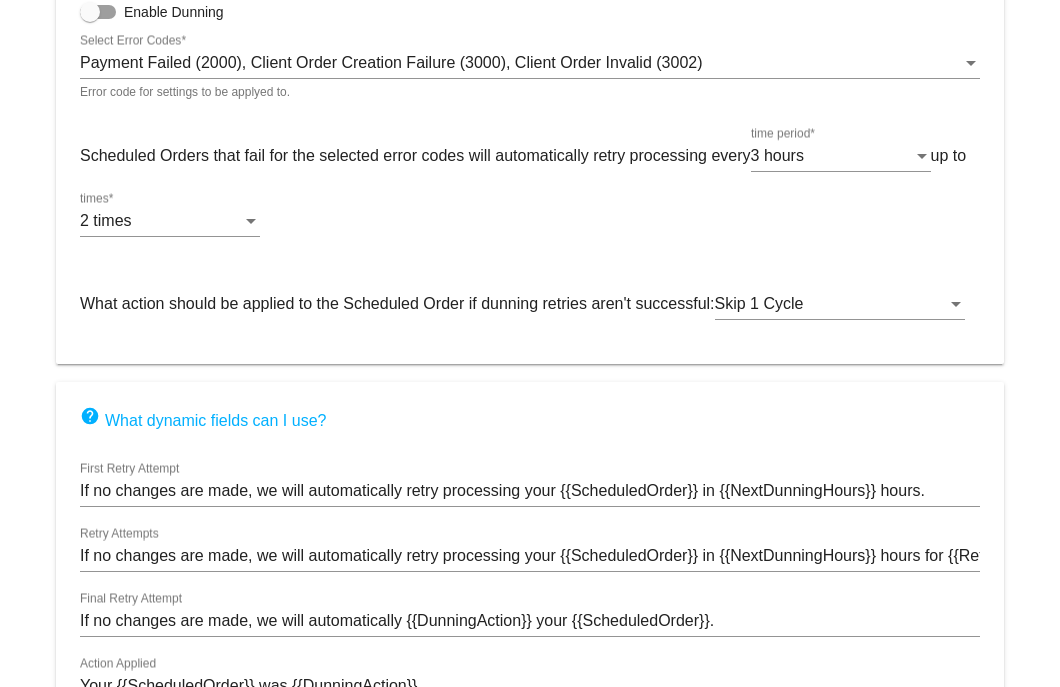 scroll, scrollTop: 145, scrollLeft: 0, axis: vertical 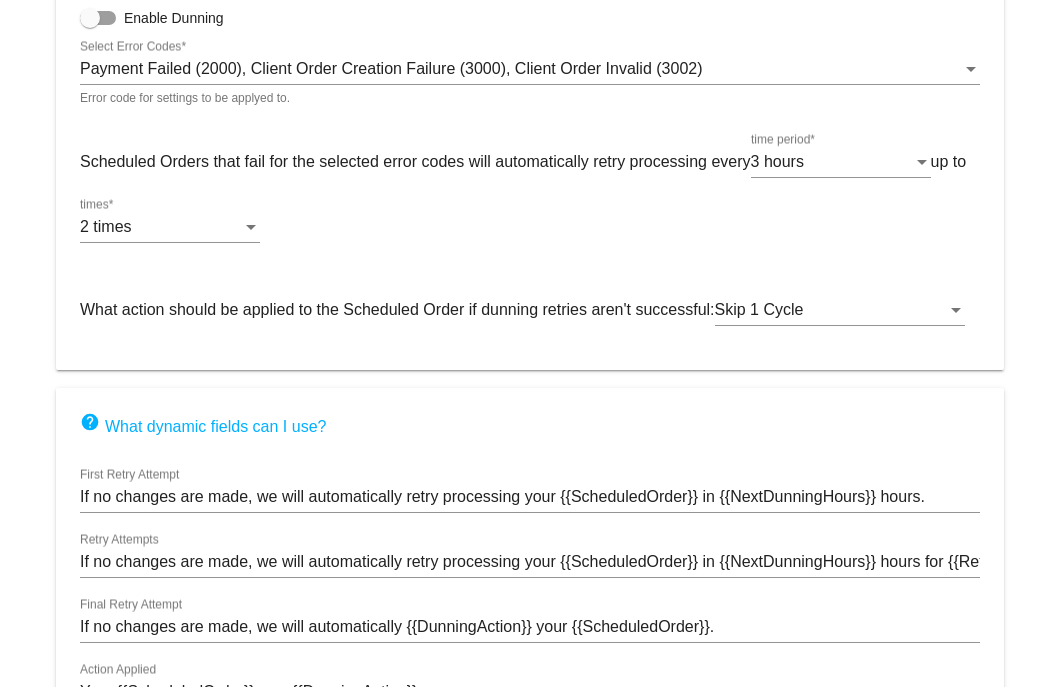 click on "2
times" at bounding box center [161, 227] 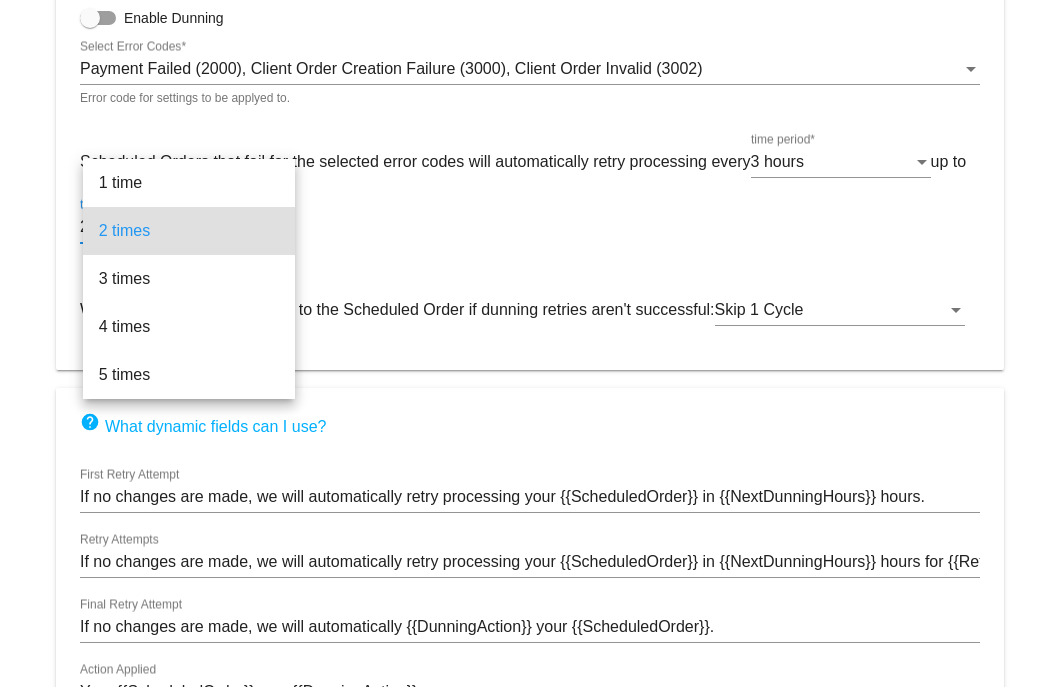 click on "2
times" at bounding box center (189, 231) 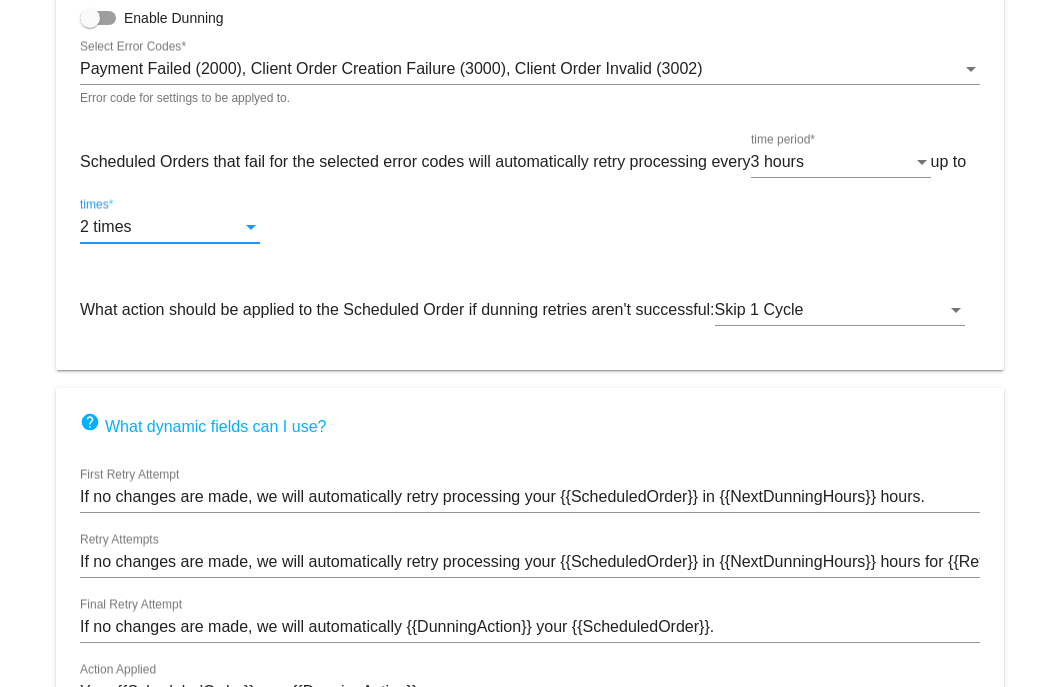 click on "3
hours" at bounding box center (777, 161) 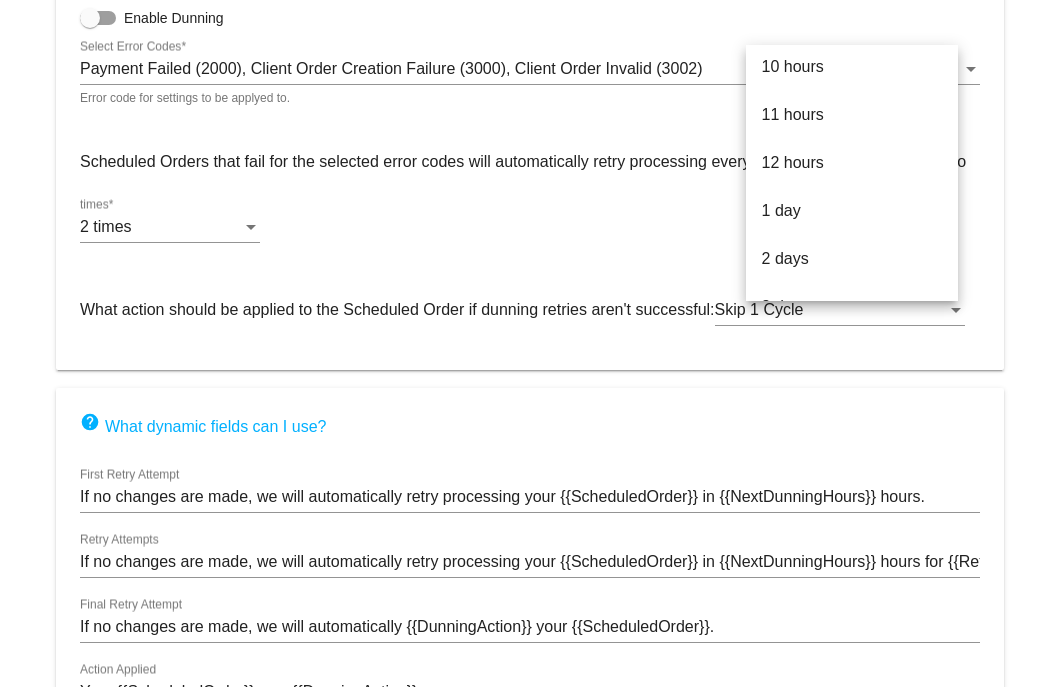 scroll, scrollTop: 437, scrollLeft: 0, axis: vertical 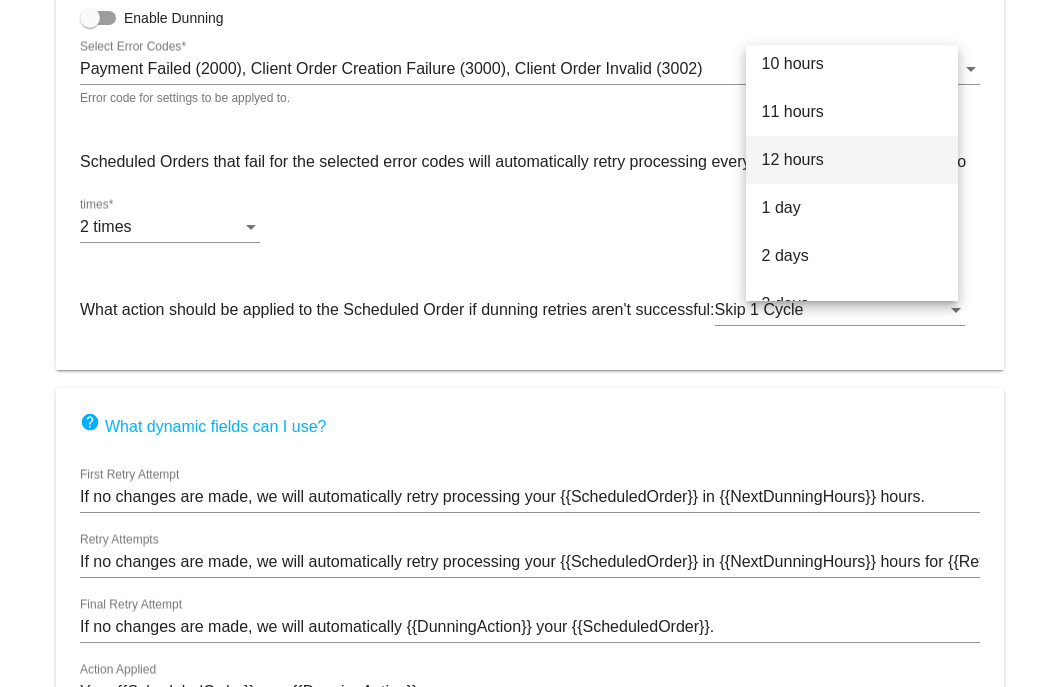 click on "12
hours" at bounding box center [852, 160] 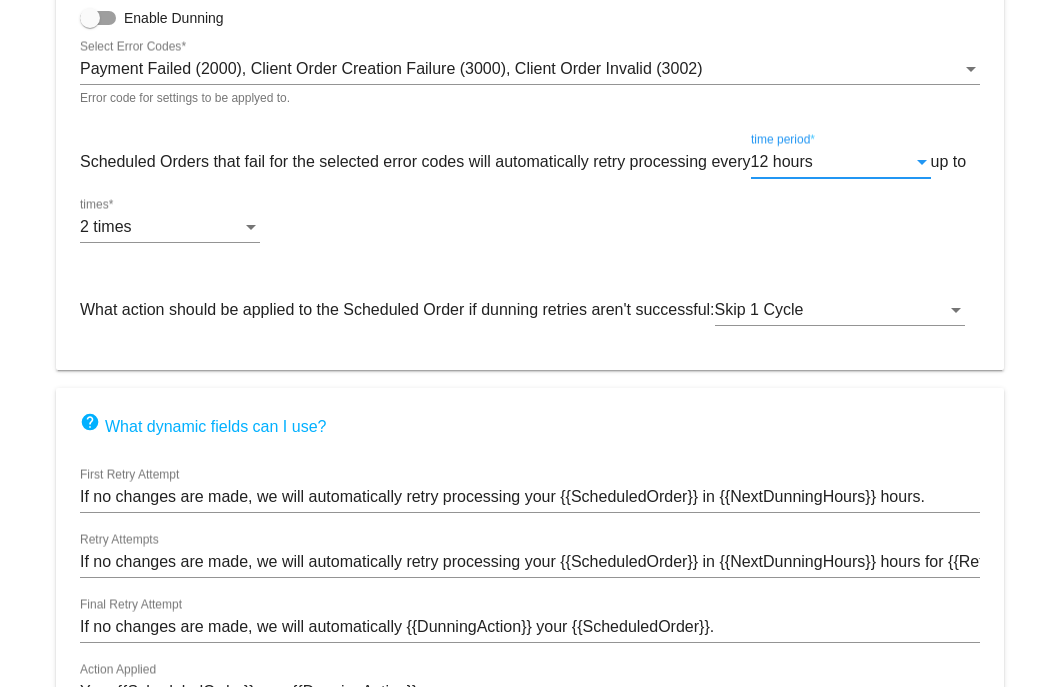 click on "2
times" at bounding box center [161, 227] 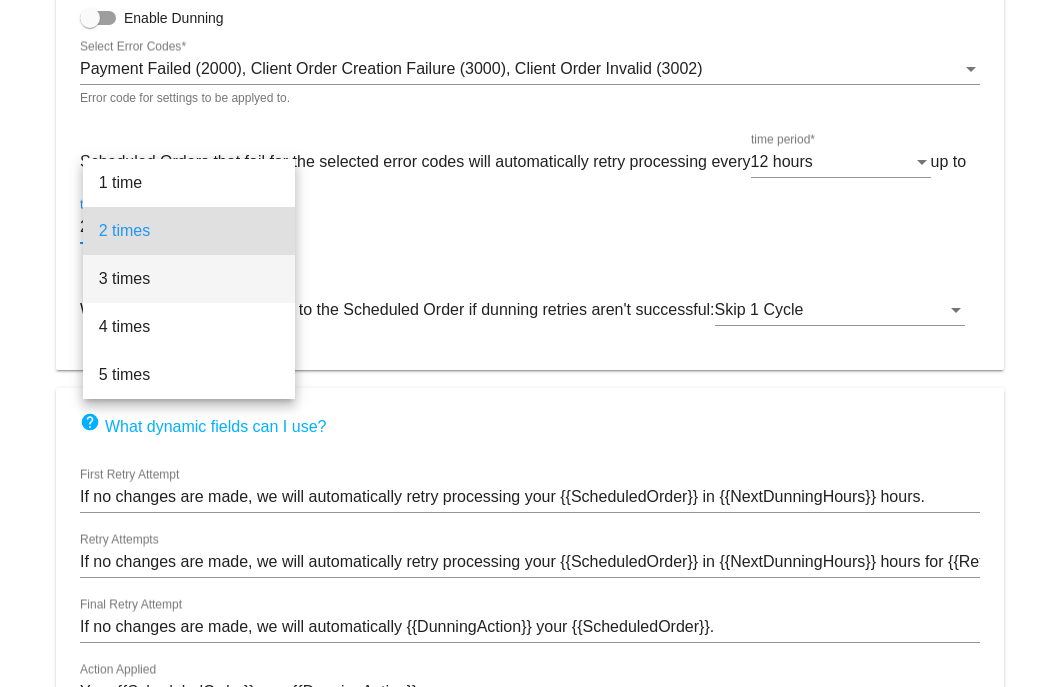 click on "3
times" at bounding box center [189, 279] 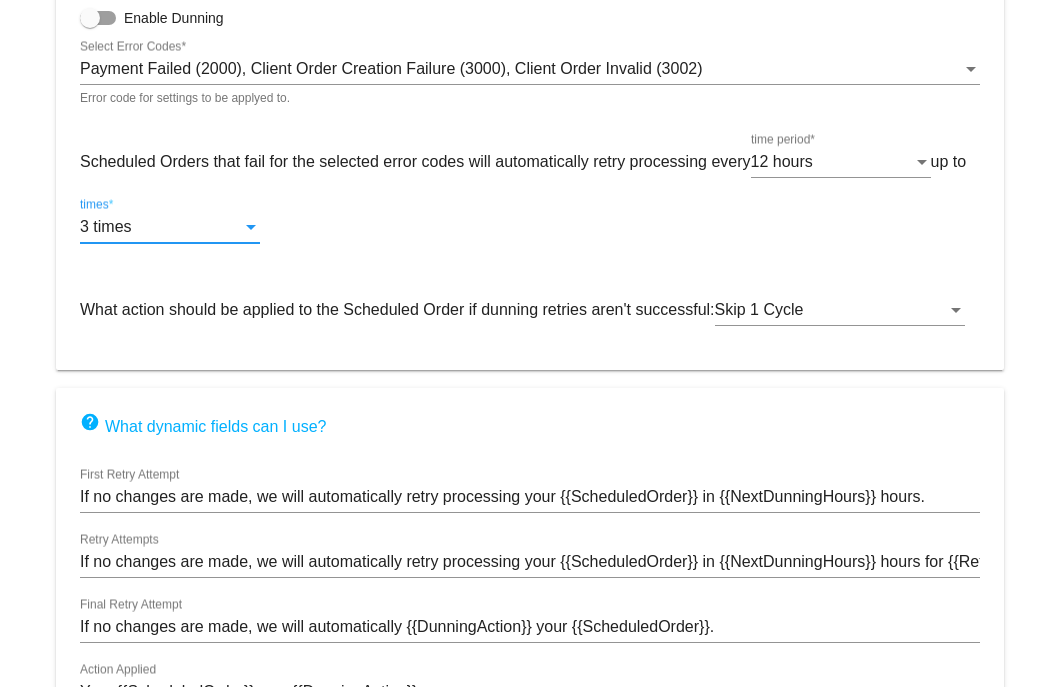 click on "Scheduled Orders that fail for the selected error codes will automatically retry processing every
12
hours
time period  *
up to
3
times
times  *" 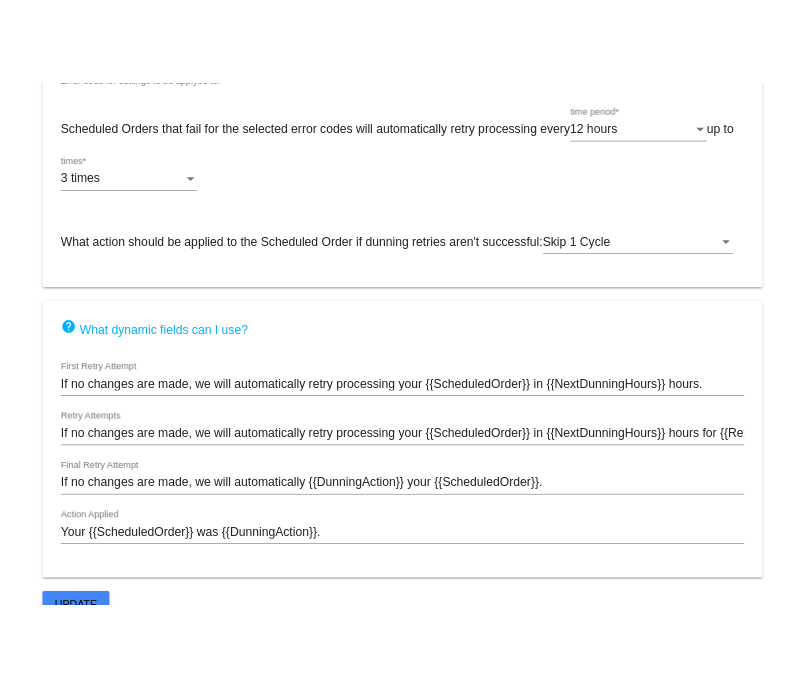 scroll, scrollTop: 273, scrollLeft: 0, axis: vertical 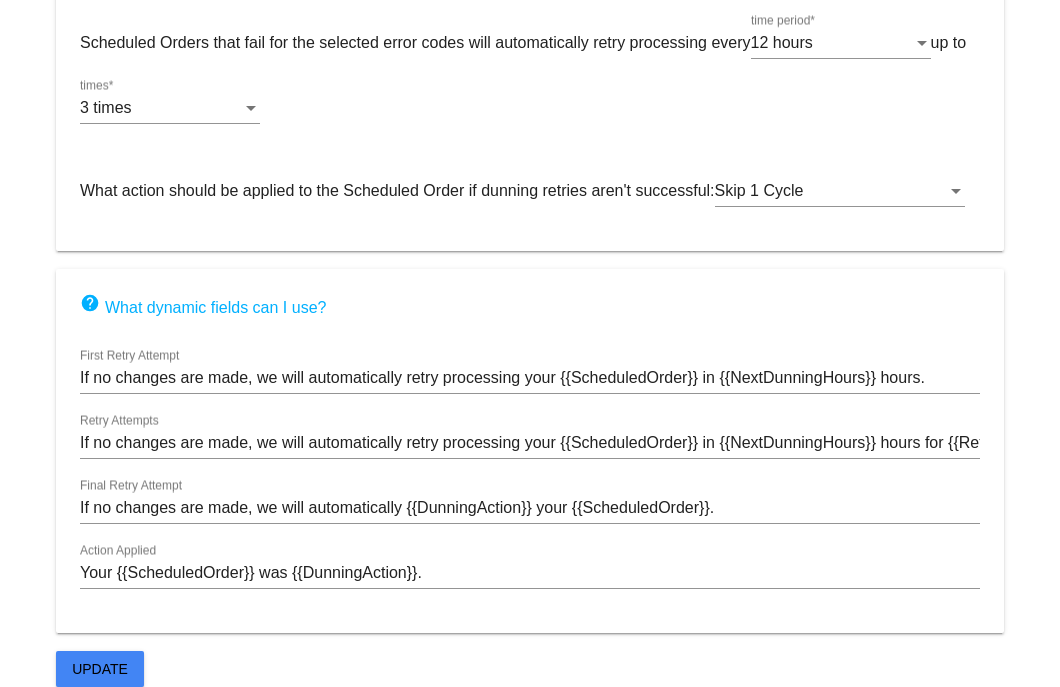click on "Skip 1 Cycle" at bounding box center [759, 190] 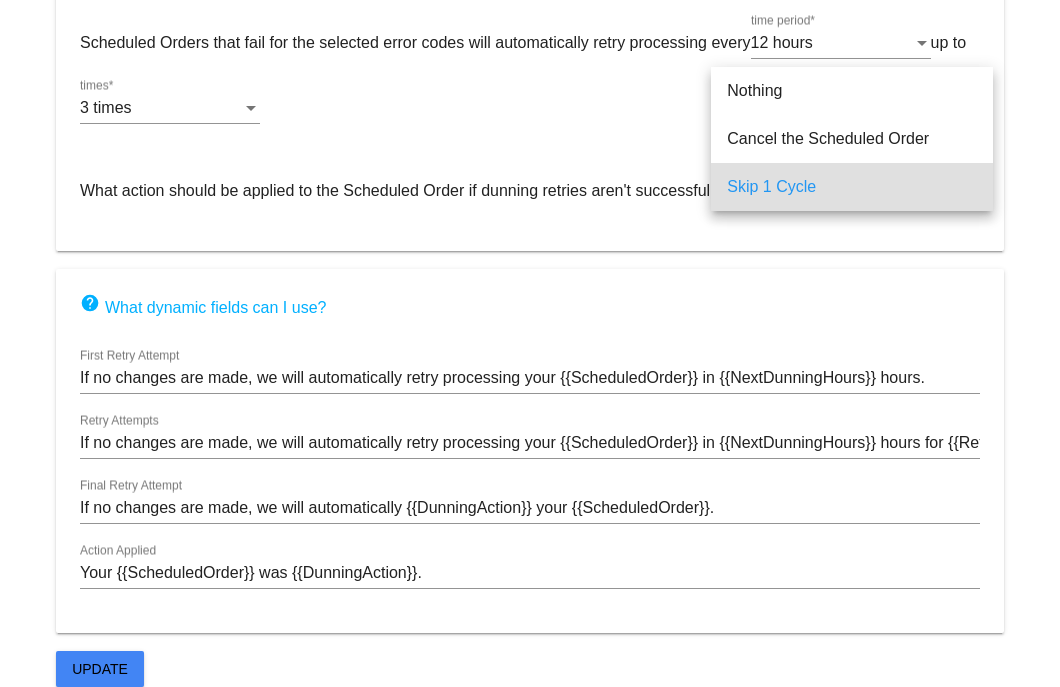 click on "Skip 1 Cycle" at bounding box center [852, 187] 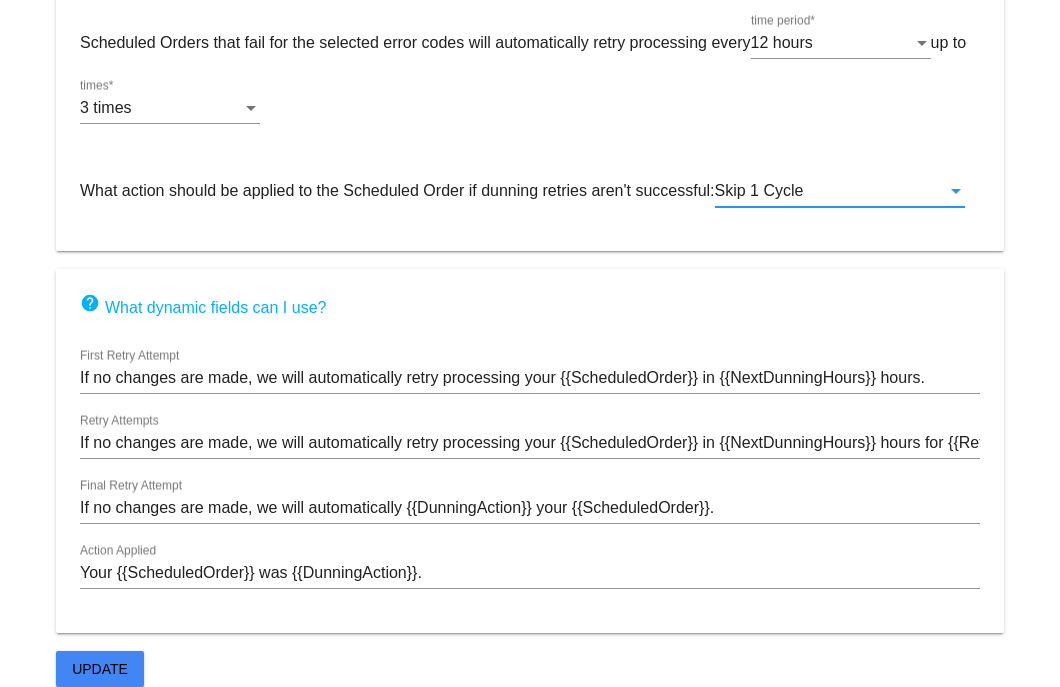 click on "Retry Attempts
Enable Dunning
Payment Failed (2000), Client Order Creation Failure (3000), Client Order Invalid (3002)
Select Error Codes  * Error code for settings to be applyed to.
Scheduled Orders that fail for the selected error codes will automatically retry processing every
12
hours
time period  *
up to
3
times
times  *
What action should be applied to the Scheduled Order if dunning retries aren't successful:
Skip 1 Cycle
help
What dynamic fields can I use?
First Retry Attempt
Retry Attempts" 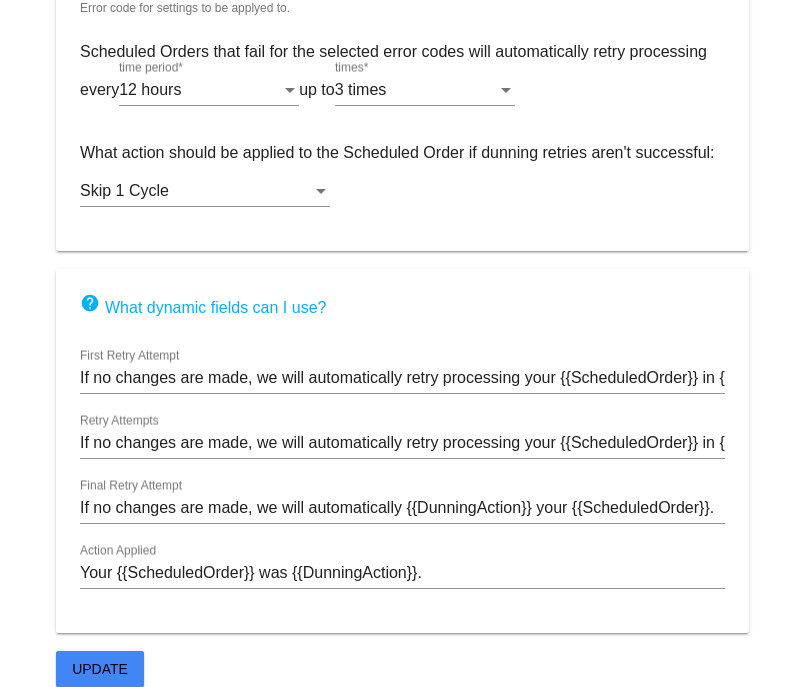 scroll, scrollTop: 273, scrollLeft: 0, axis: vertical 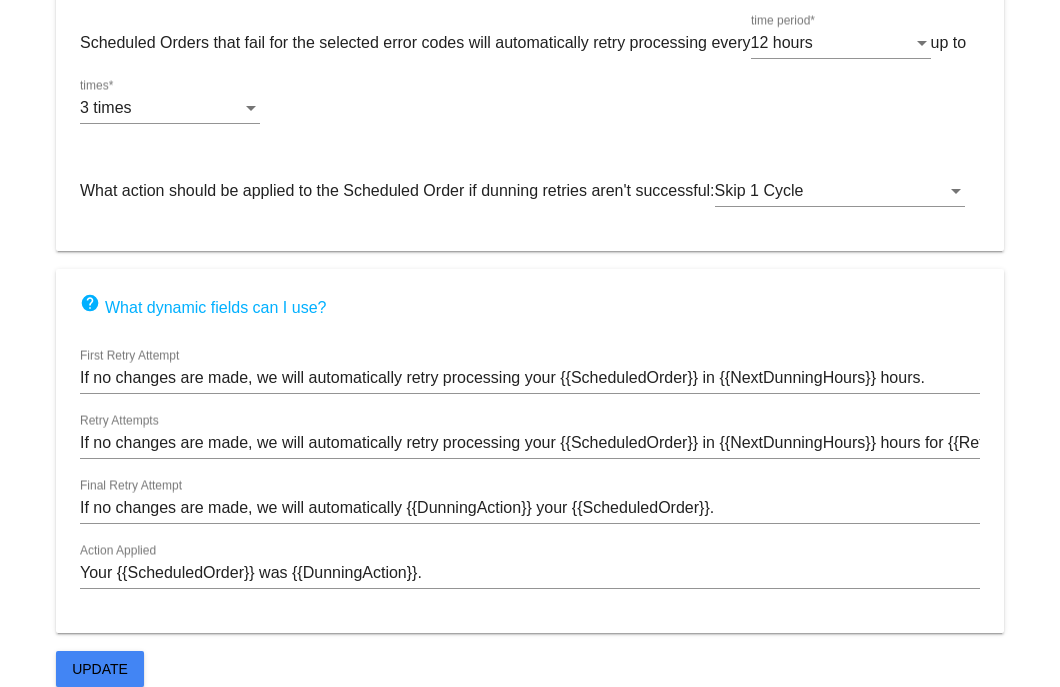 click on "Update" 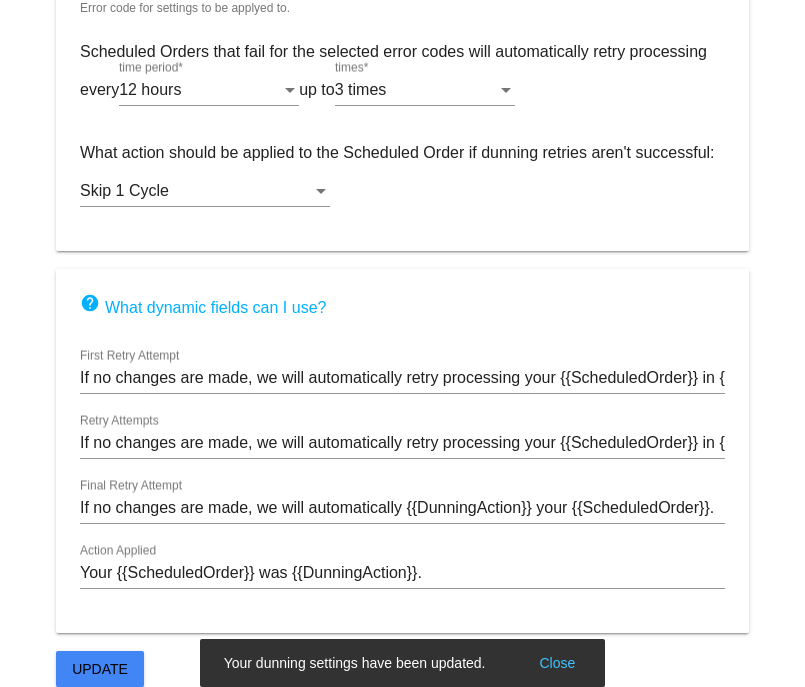 scroll, scrollTop: 246, scrollLeft: 0, axis: vertical 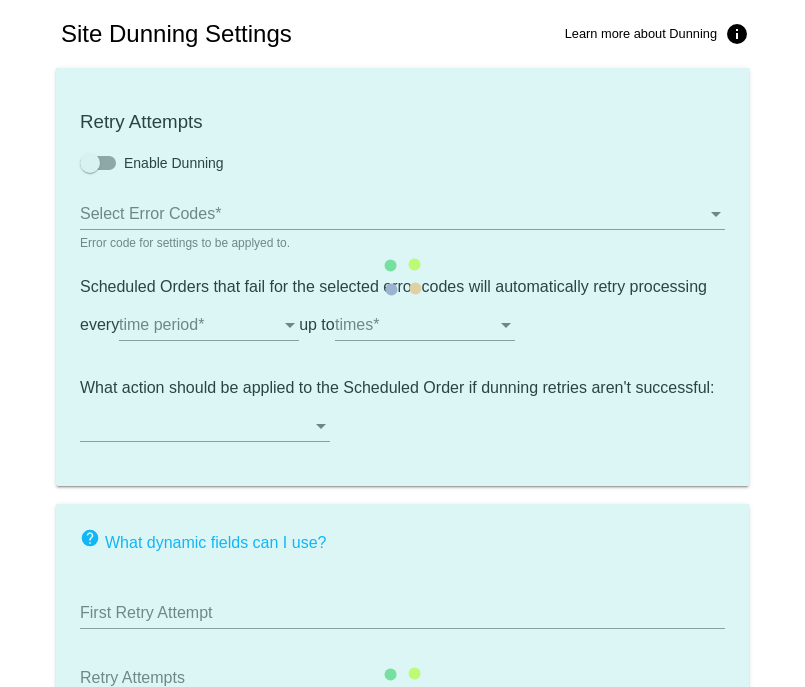 type on "If no changes are made, we will automatically retry processing your {{ScheduledOrder}} in {{NextDunningHours}} hours." 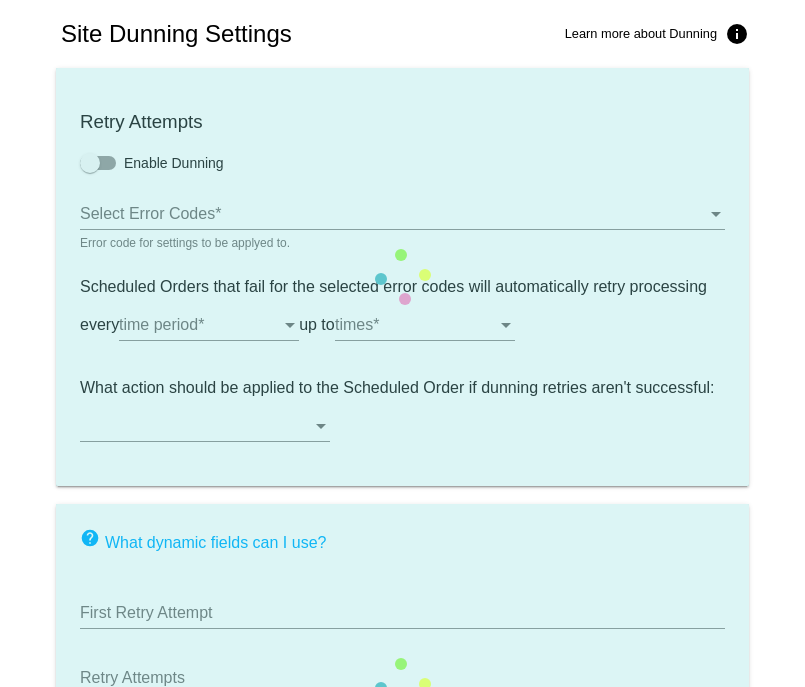type on "If no changes are made, we will automatically retry processing your {{ScheduledOrder}} in {{NextDunningHours}} hours for {{RetryCountLeft}} more attempts." 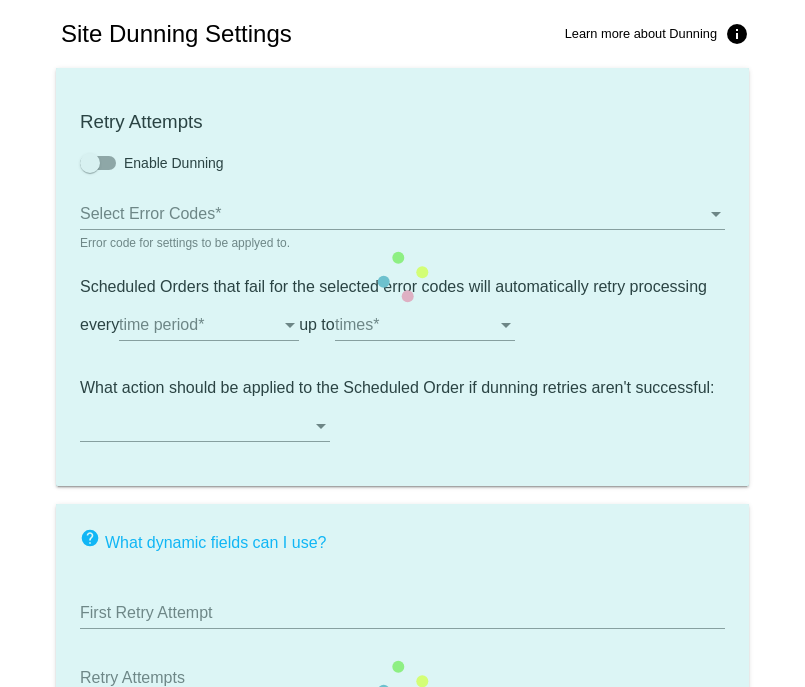 type on "If no changes are made, we will automatically {{DunningAction}} your {{ScheduledOrder}}." 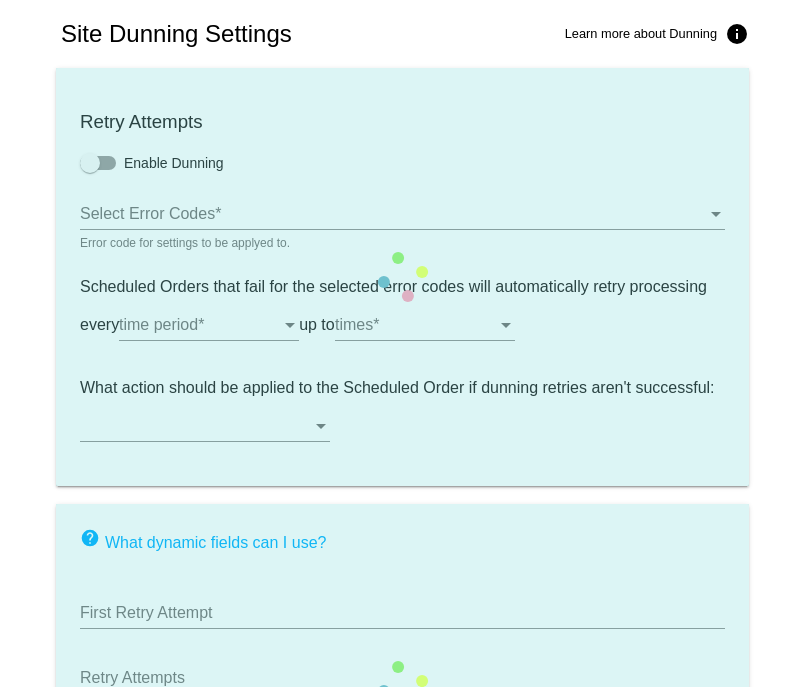 type on "Your {{ScheduledOrder}} was {{DunningAction}}." 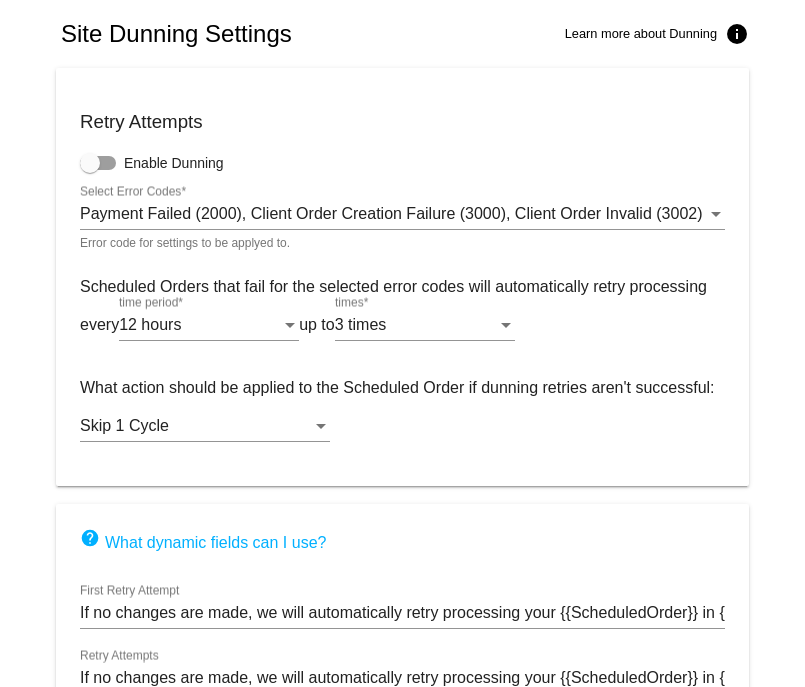 click at bounding box center (98, 163) 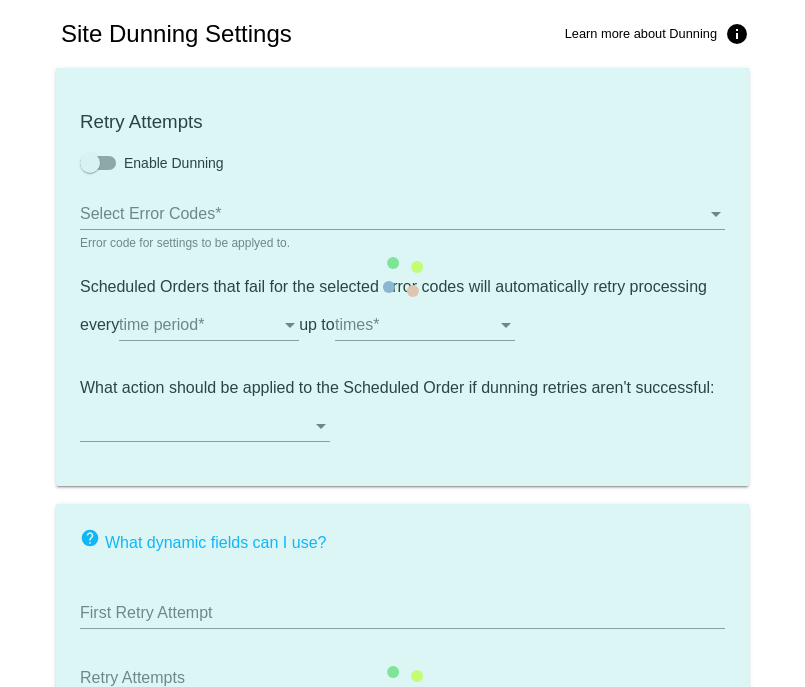 scroll, scrollTop: 0, scrollLeft: 0, axis: both 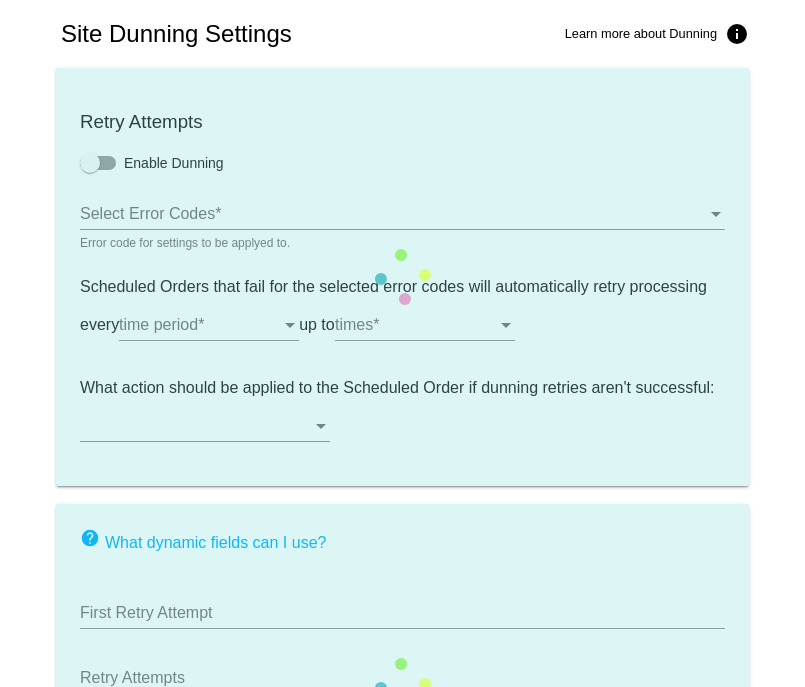type on "If no changes are made, we will automatically retry processing your {{ScheduledOrder}} in {{NextDunningHours}} hours." 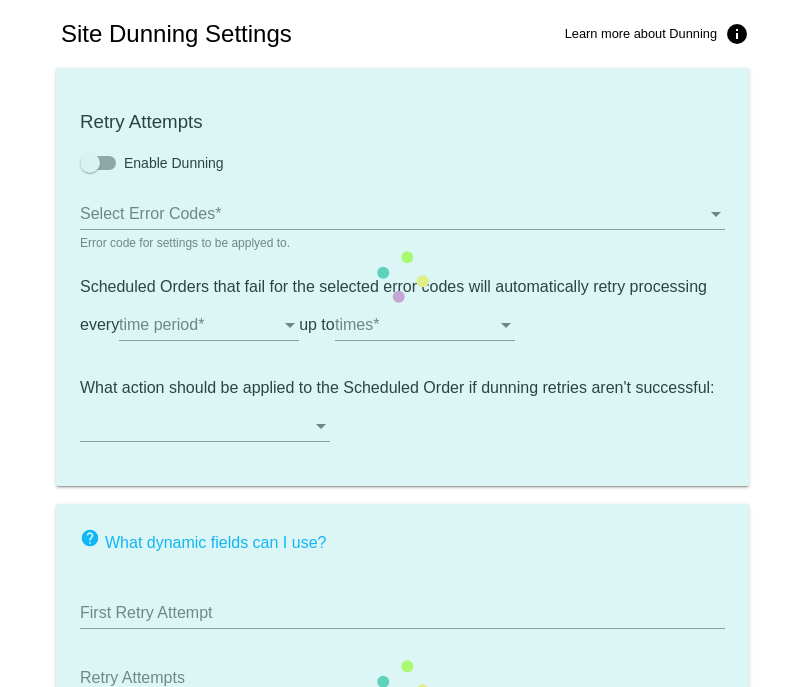 type on "If no changes are made, we will automatically retry processing your {{ScheduledOrder}} in {{NextDunningHours}} hours for {{RetryCountLeft}} more attempts." 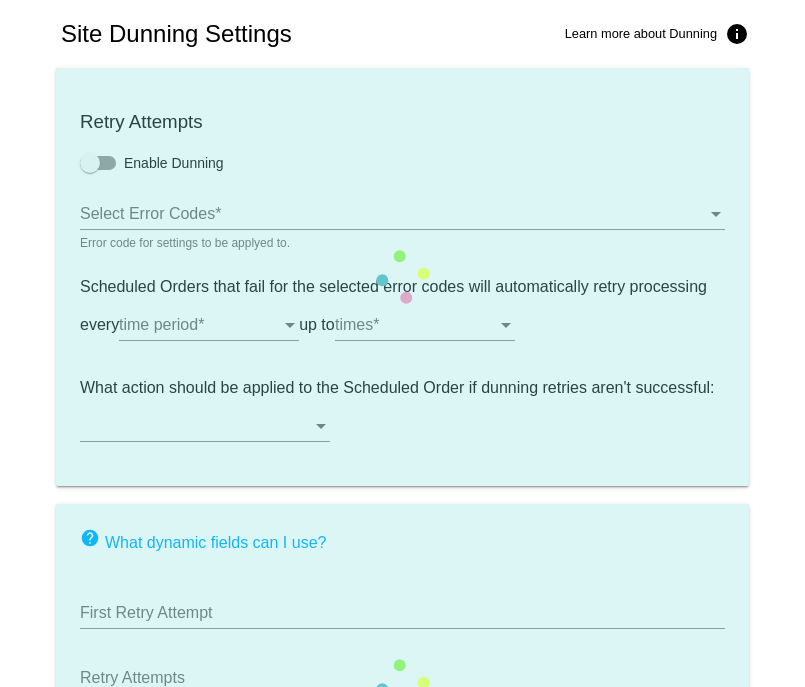 type on "If no changes are made, we will automatically {{DunningAction}} your {{ScheduledOrder}}." 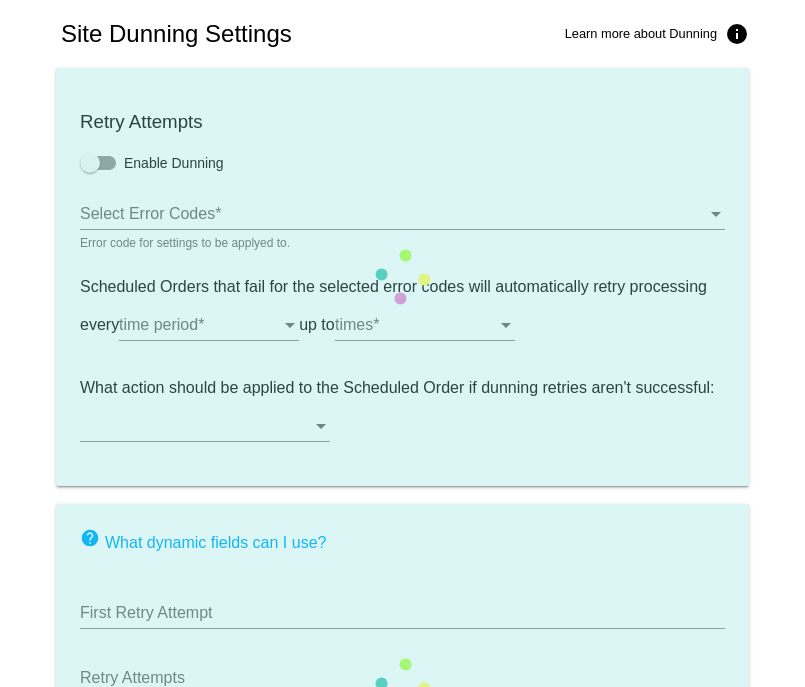 type on "Your {{ScheduledOrder}} was {{DunningAction}}." 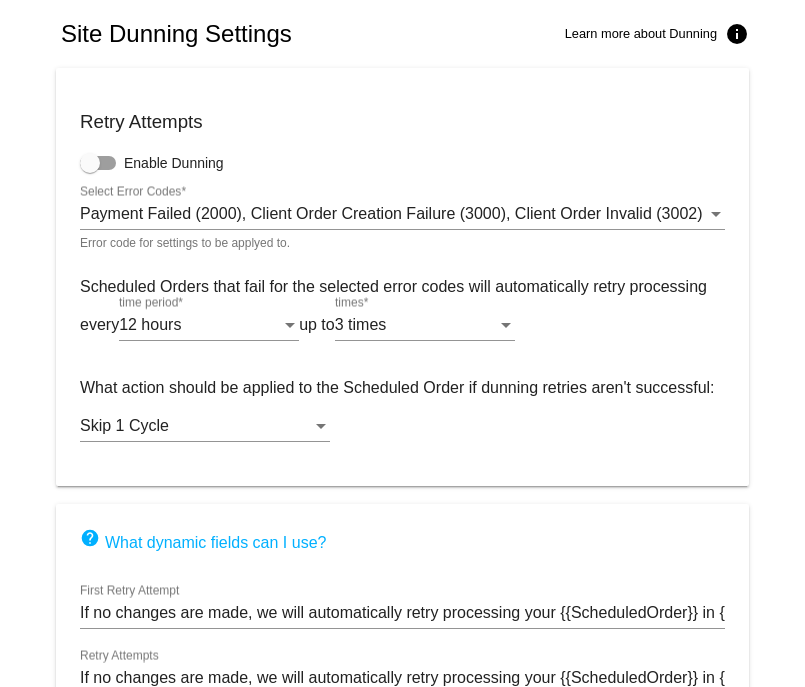 click at bounding box center (90, 163) 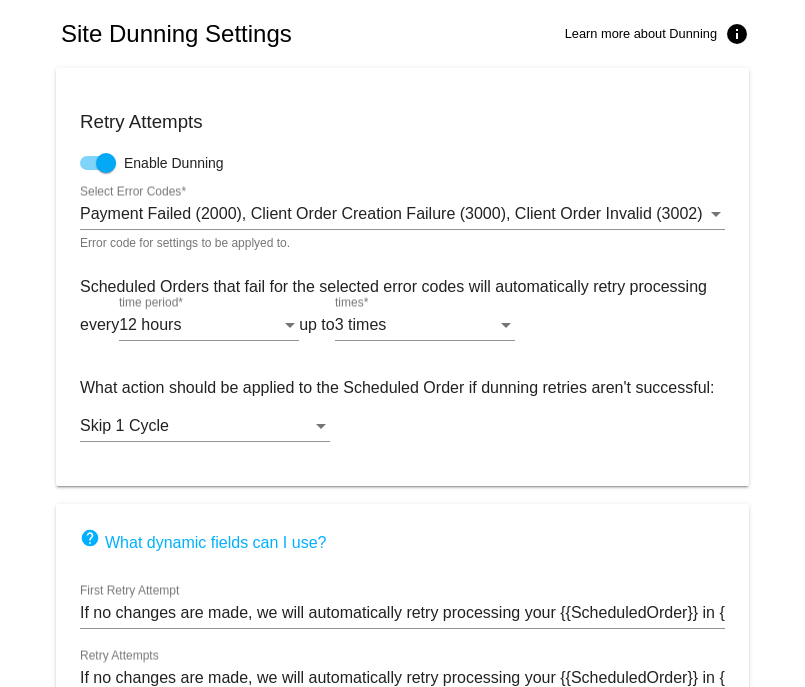 scroll, scrollTop: 246, scrollLeft: 0, axis: vertical 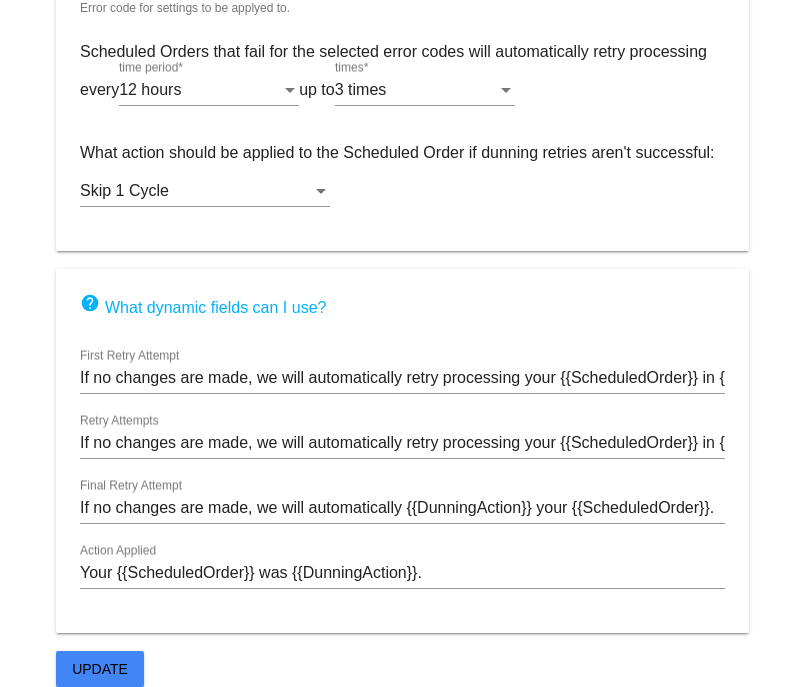 click on "Update" 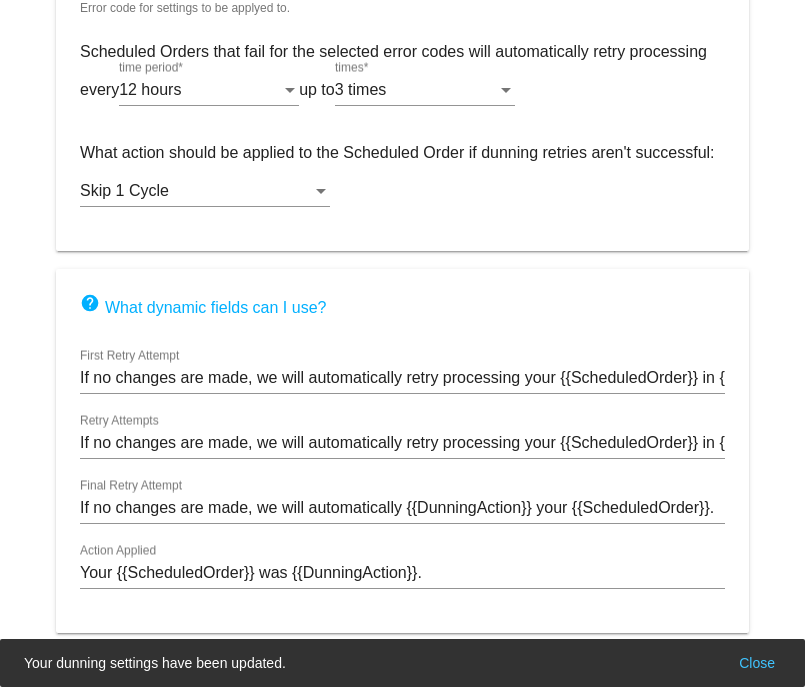 scroll, scrollTop: 0, scrollLeft: 0, axis: both 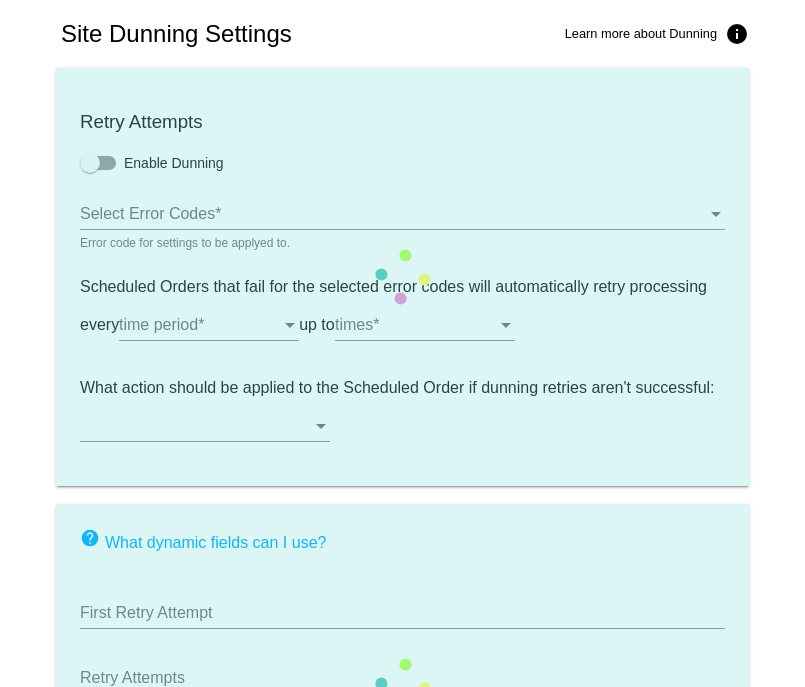 checkbox on "true" 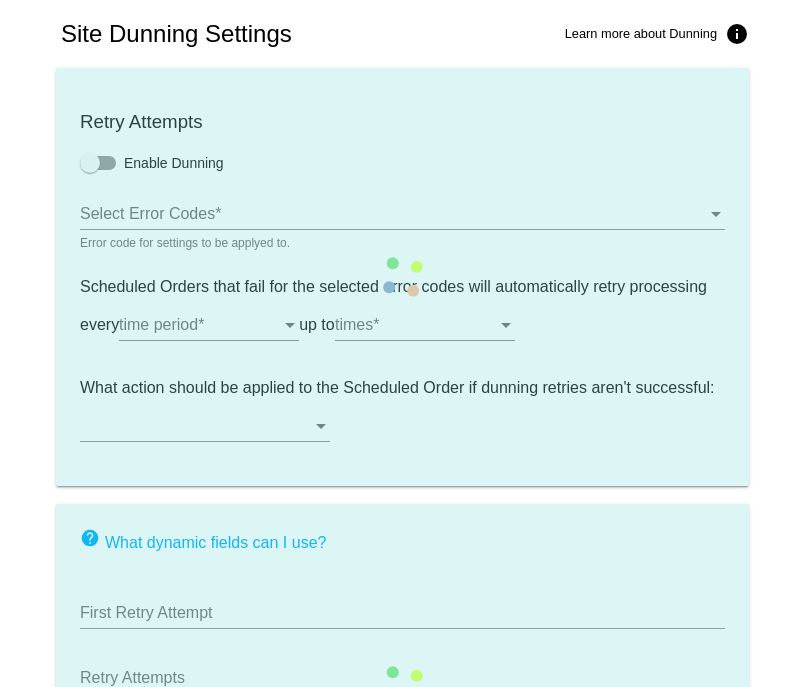 type on "If no changes are made, we will automatically retry processing your {{ScheduledOrder}} in {{NextDunningHours}} hours." 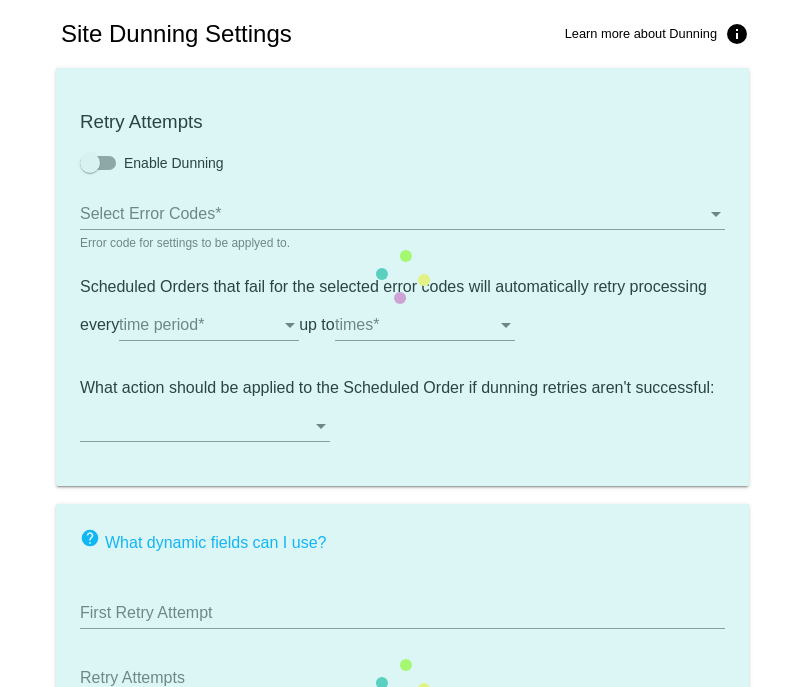 type on "If no changes are made, we will automatically retry processing your {{ScheduledOrder}} in {{NextDunningHours}} hours for {{RetryCountLeft}} more attempts." 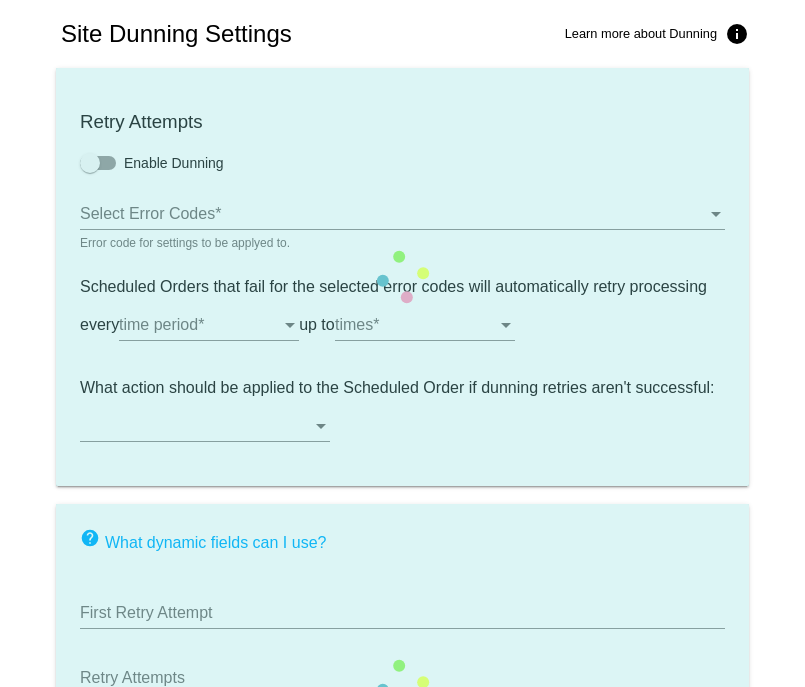 type on "If no changes are made, we will automatically {{DunningAction}} your {{ScheduledOrder}}." 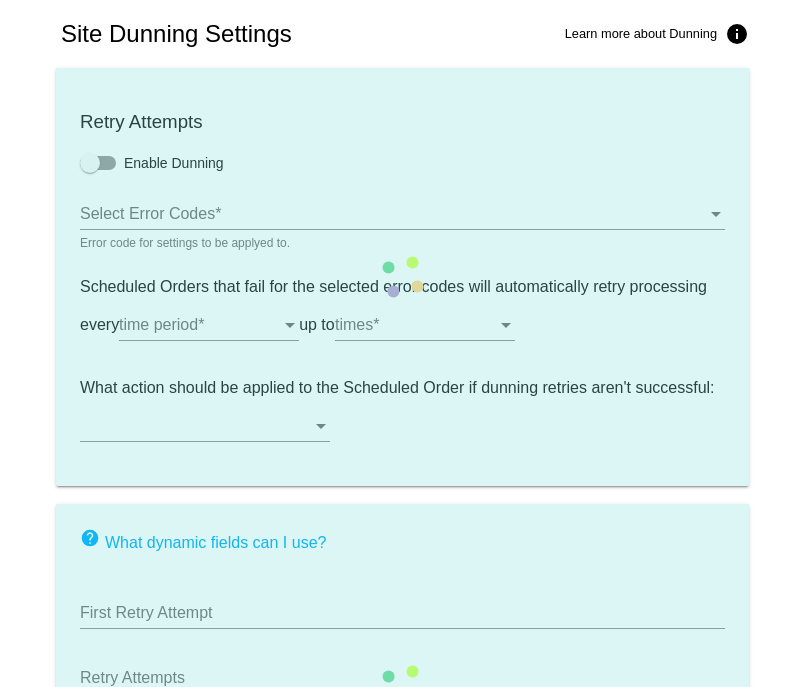 type on "Your {{ScheduledOrder}} was {{DunningAction}}." 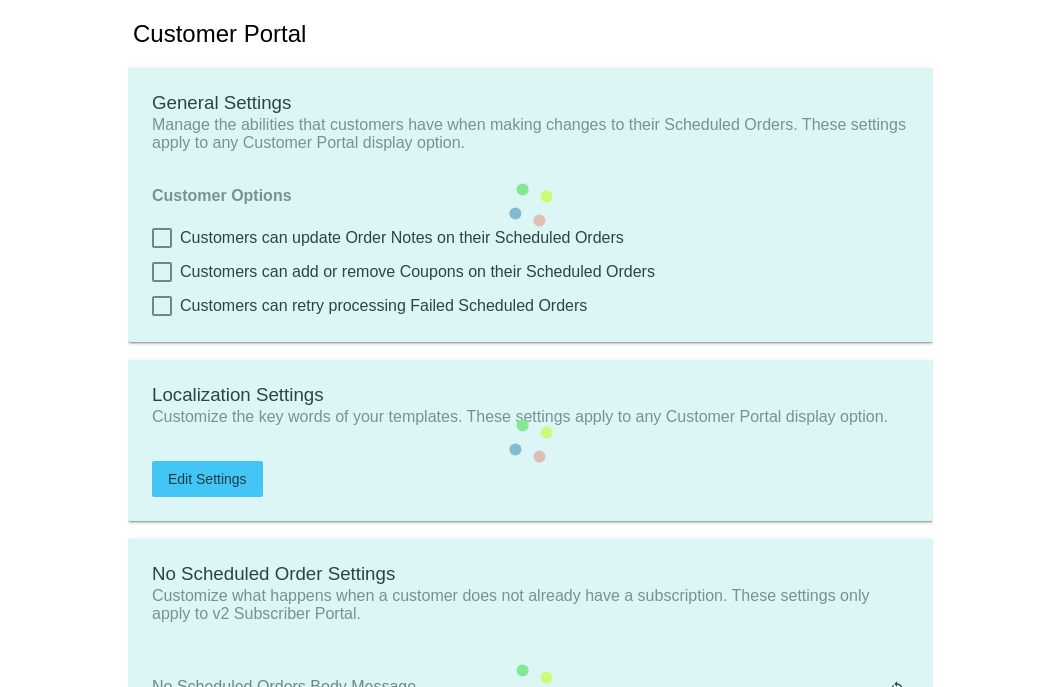 scroll, scrollTop: 0, scrollLeft: 0, axis: both 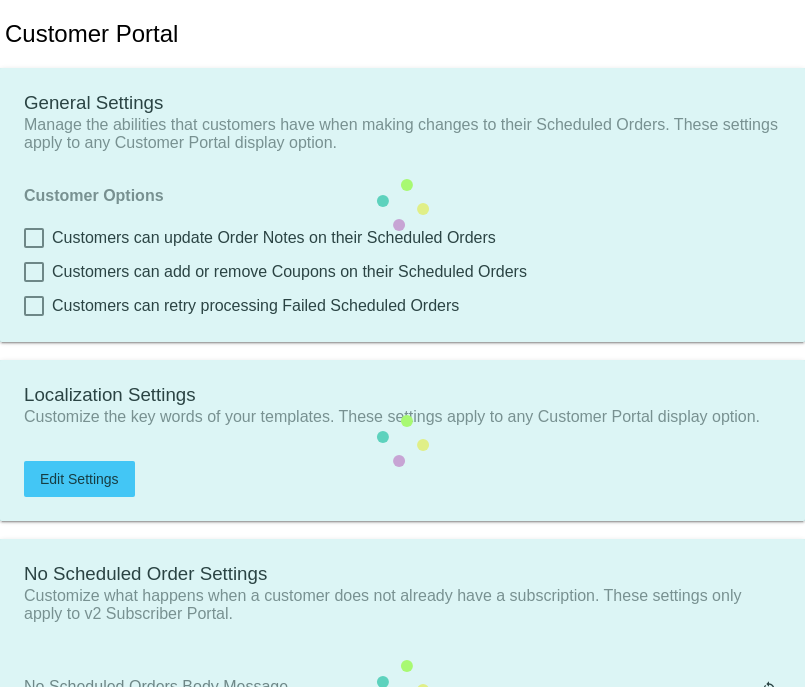 checkbox on "true" 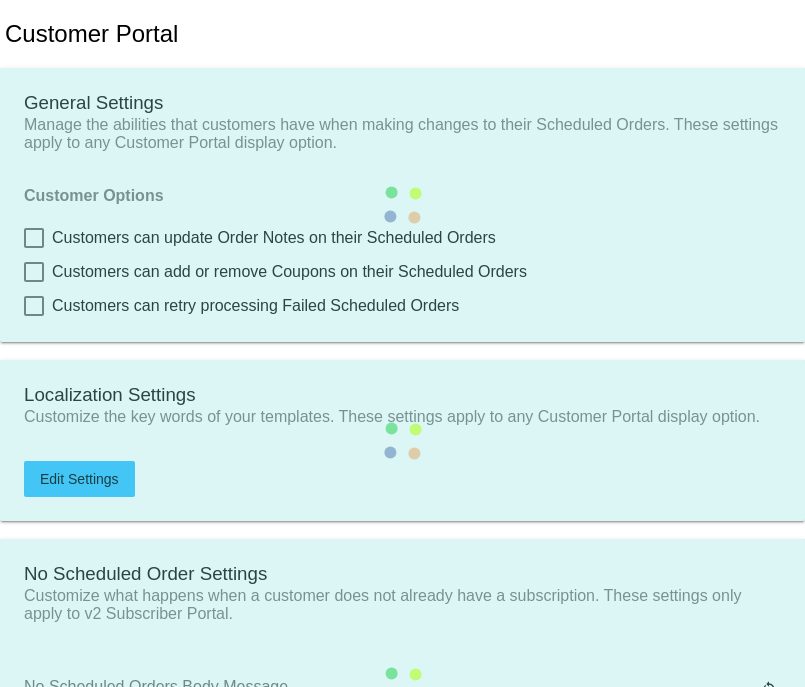 checkbox on "true" 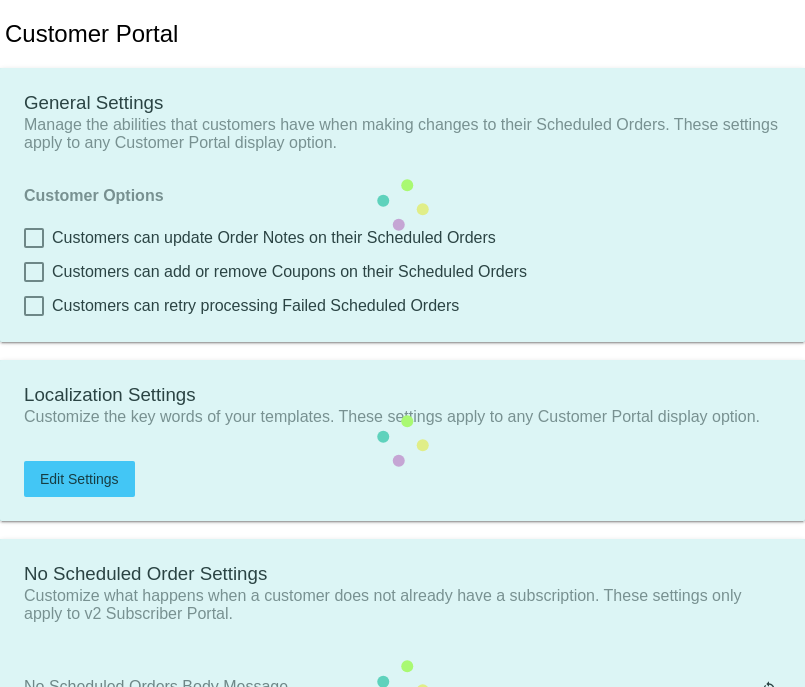 checkbox on "true" 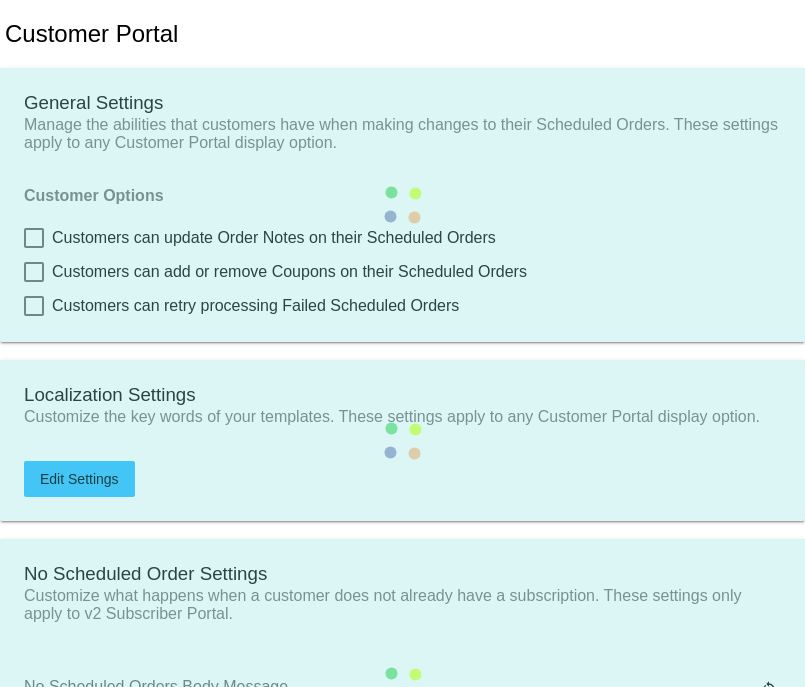 type on "Shop now to create a new Subscription" 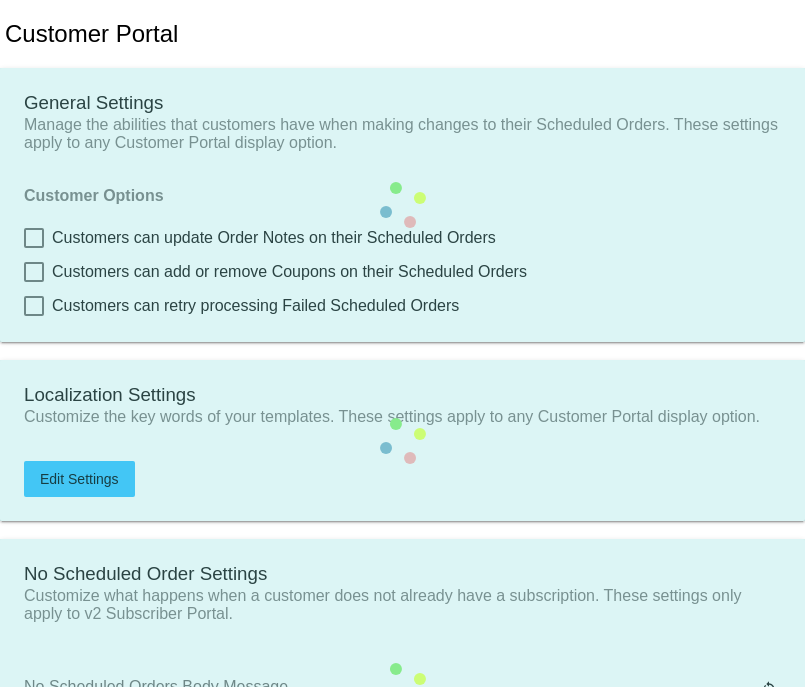 type on "https://moonwlkr.com" 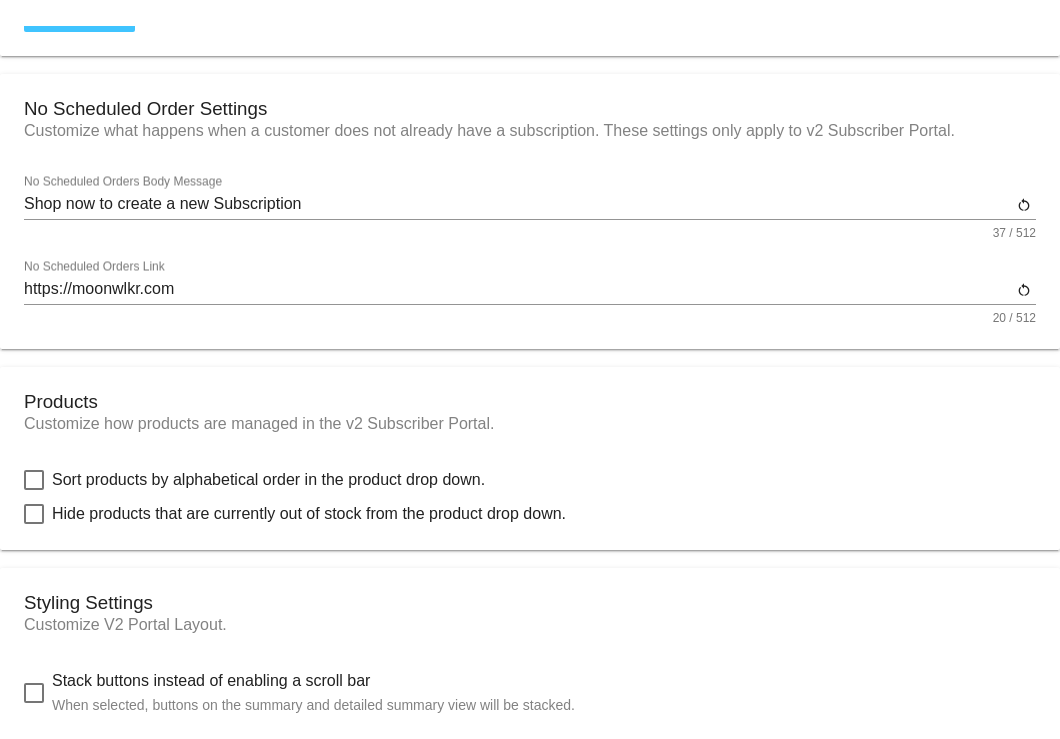 scroll, scrollTop: 493, scrollLeft: 0, axis: vertical 